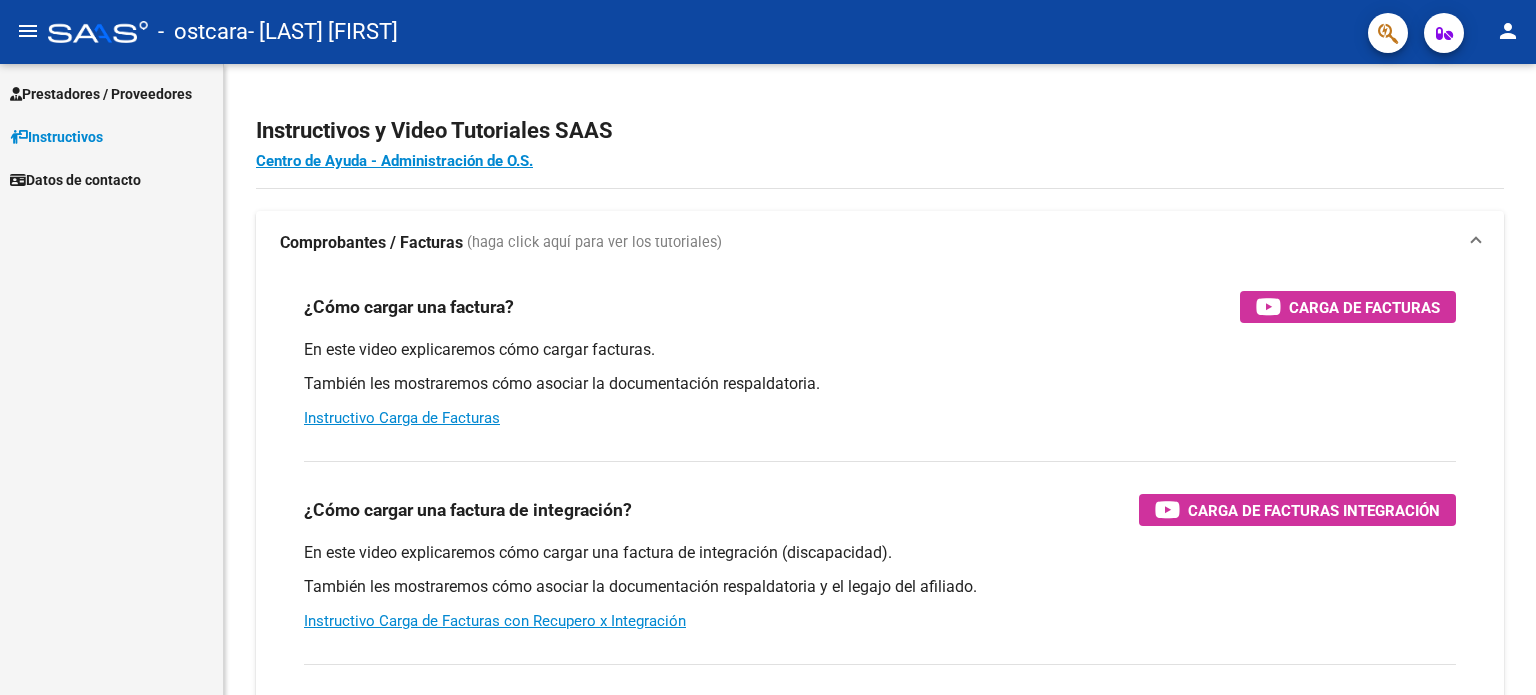 scroll, scrollTop: 0, scrollLeft: 0, axis: both 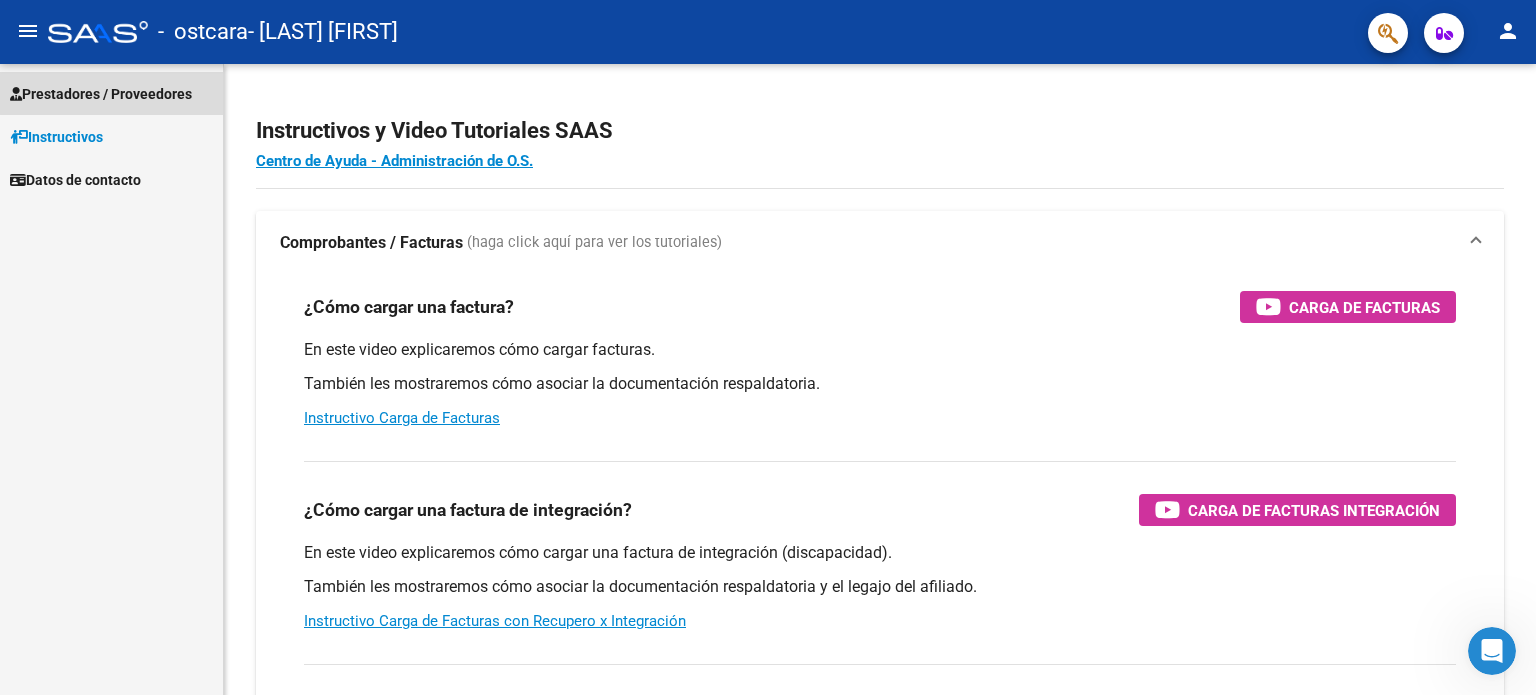 click on "Prestadores / Proveedores" at bounding box center [101, 94] 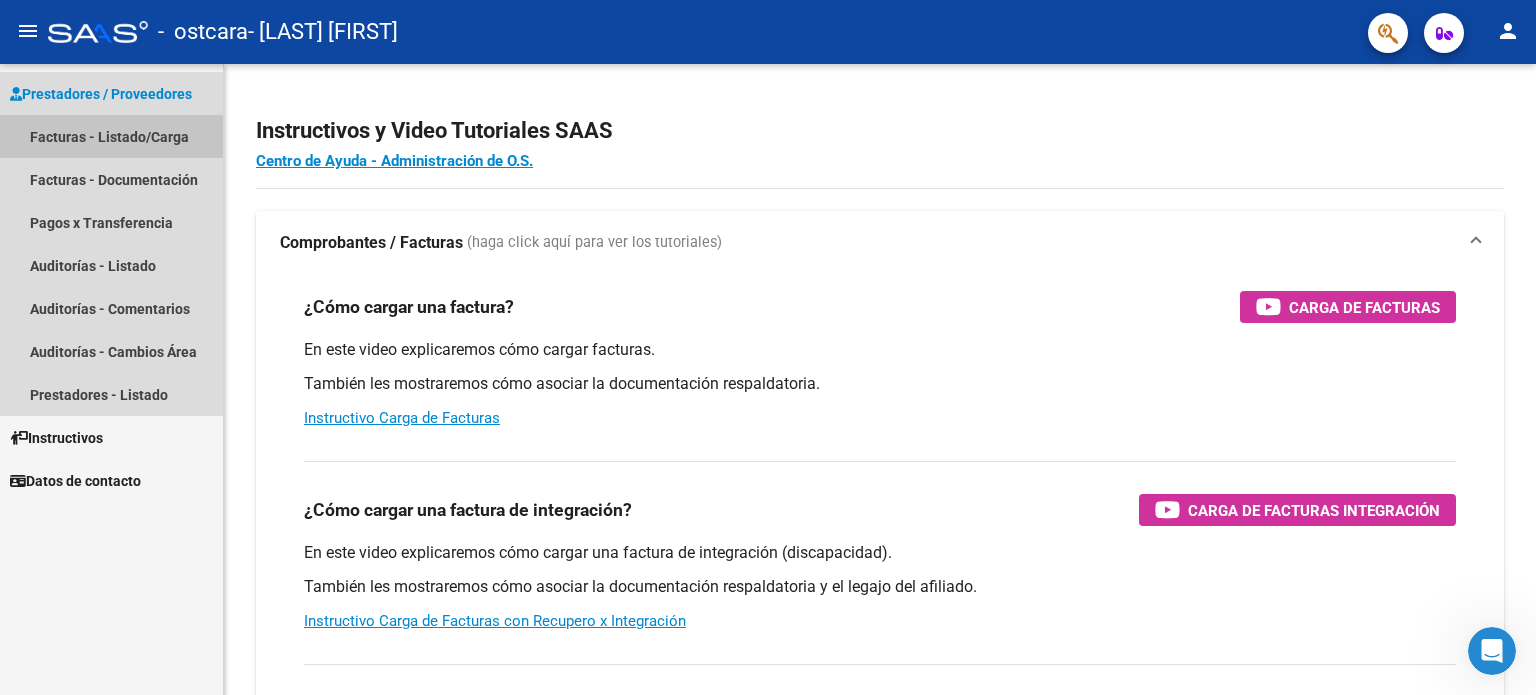 click on "Facturas - Listado/Carga" at bounding box center (111, 136) 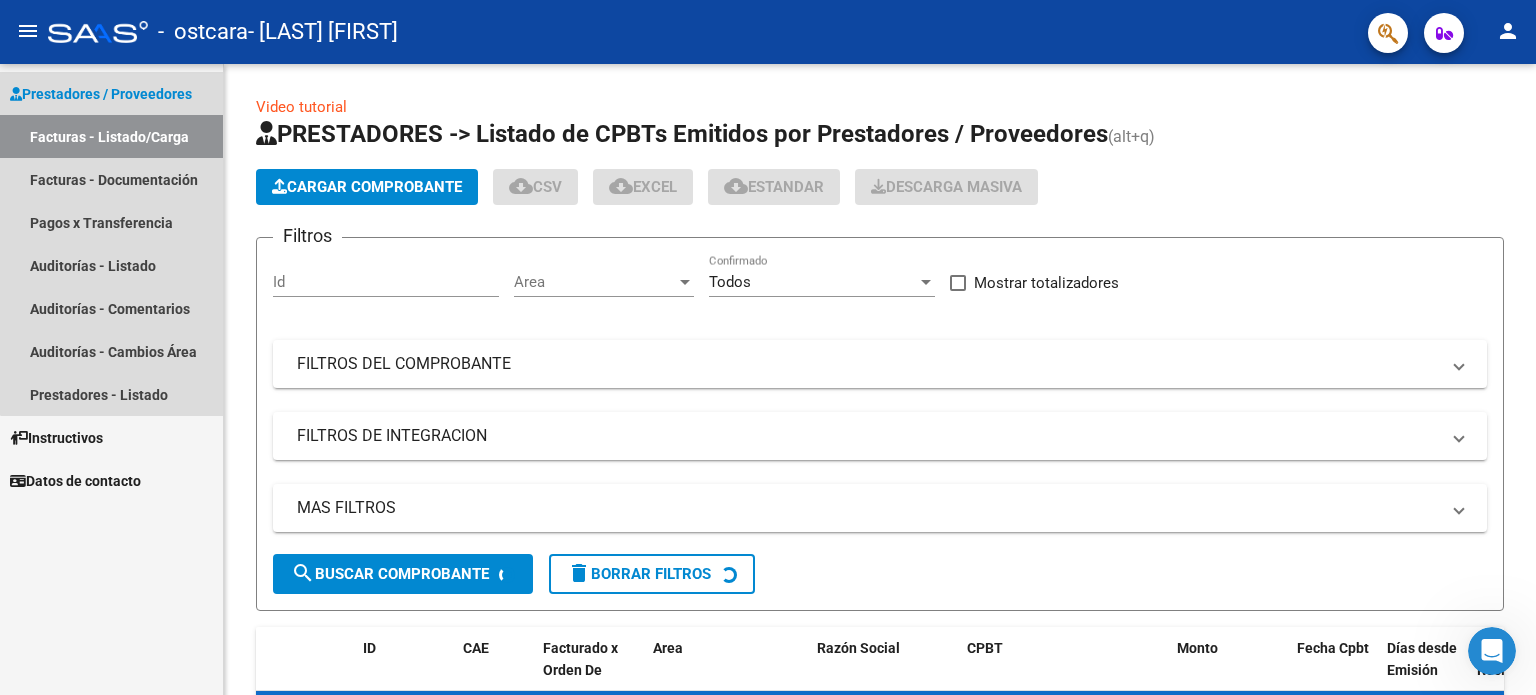 click on "Facturas - Listado/Carga" at bounding box center (111, 136) 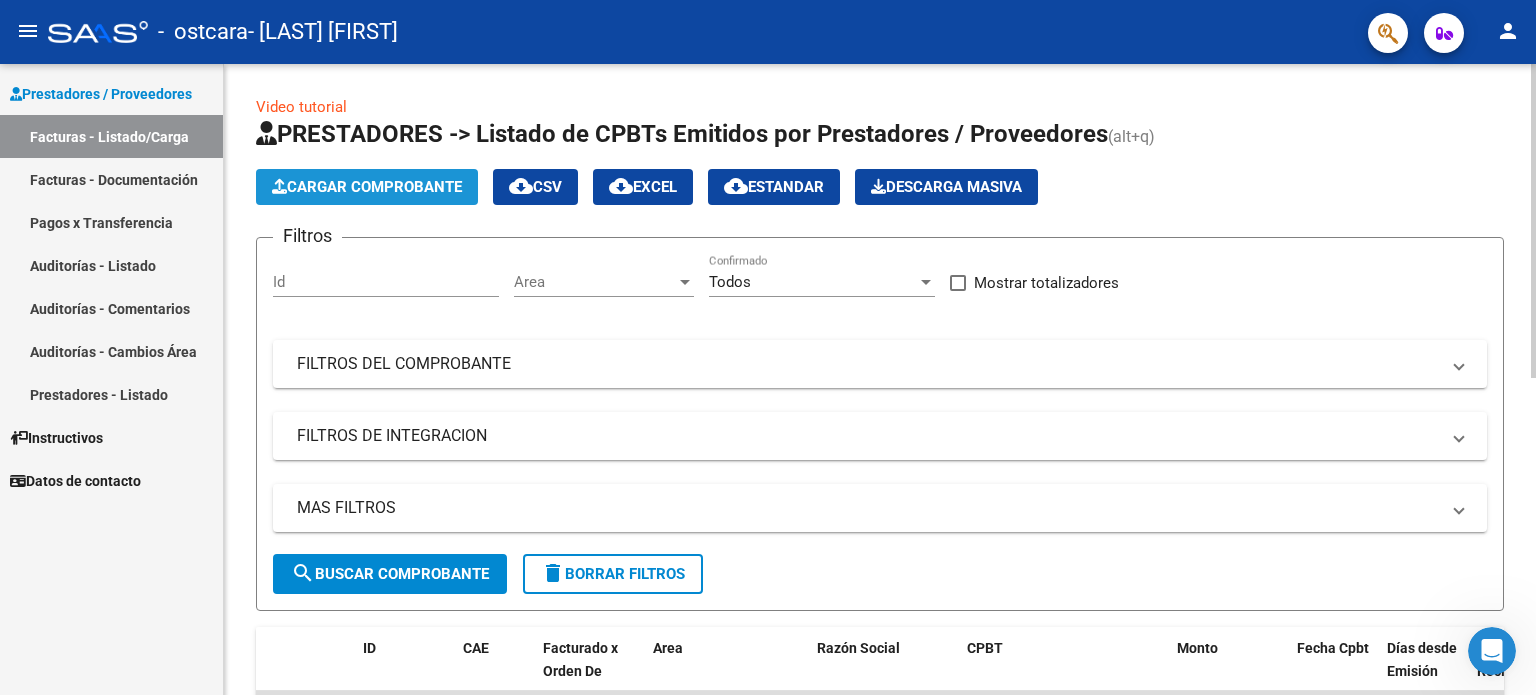 click on "Cargar Comprobante" 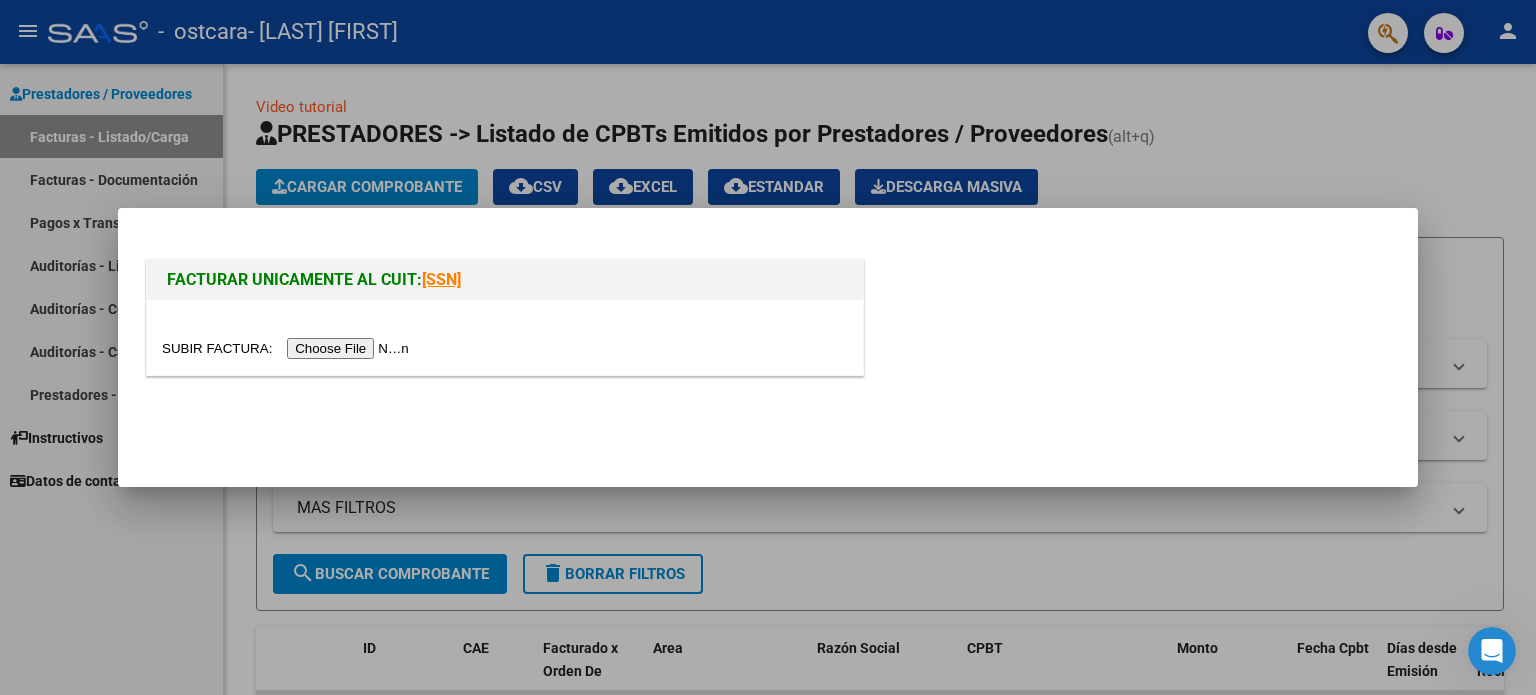 click at bounding box center [288, 348] 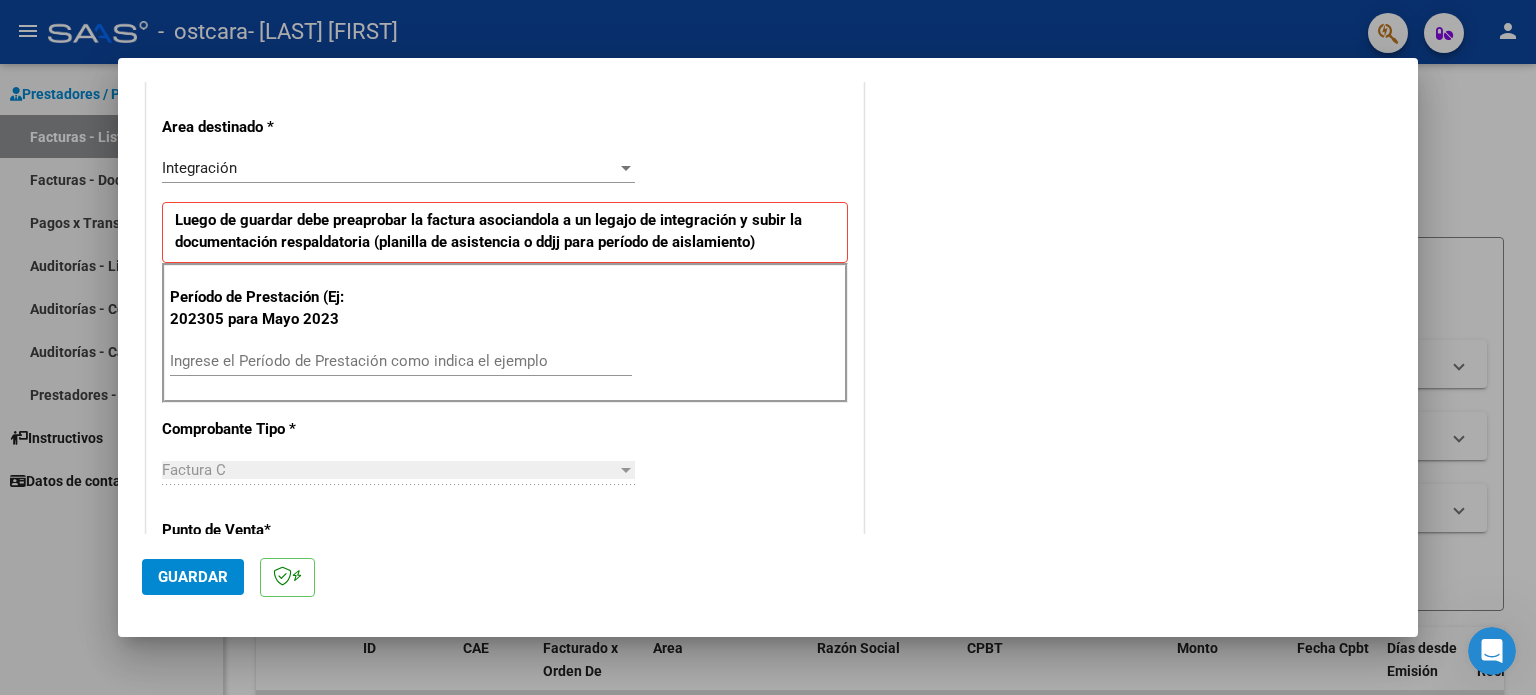 scroll, scrollTop: 404, scrollLeft: 0, axis: vertical 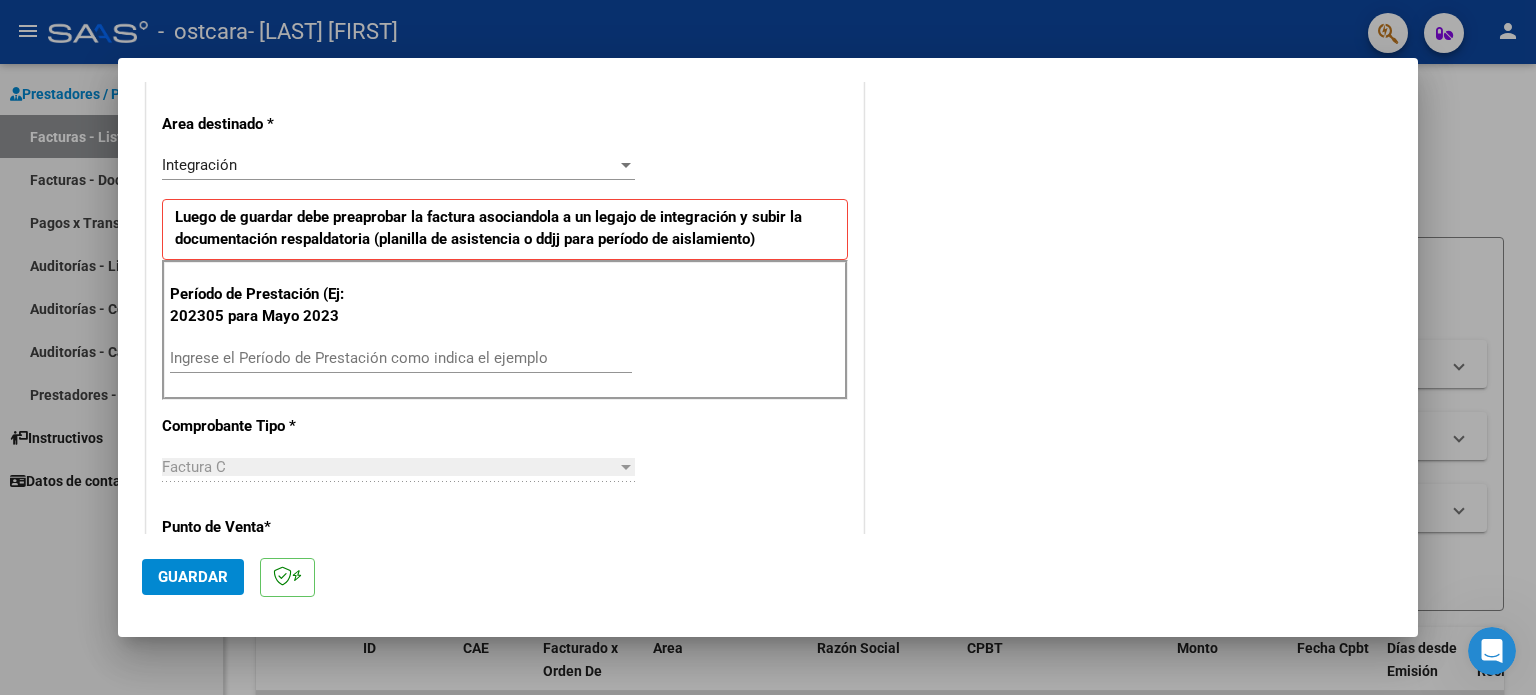 click on "Ingrese el Período de Prestación como indica el ejemplo" at bounding box center (401, 358) 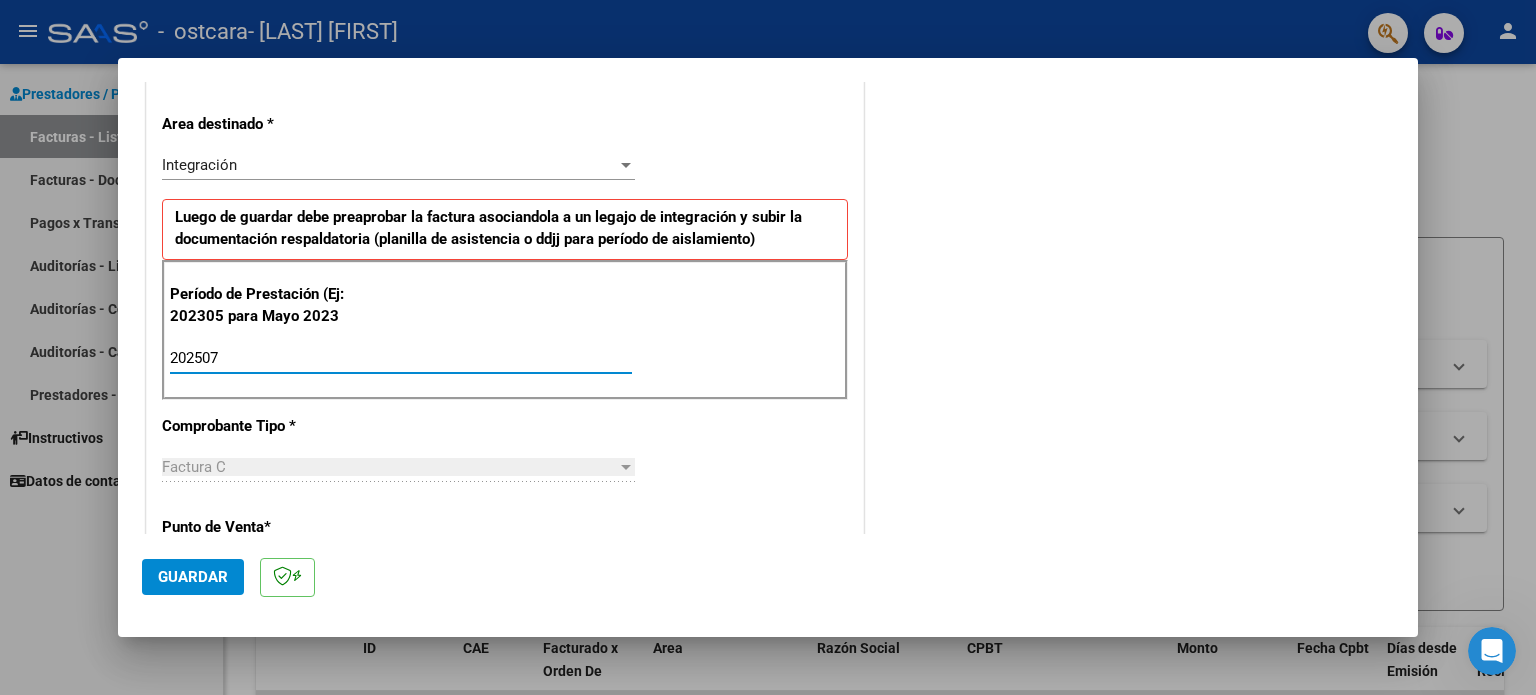 type on "202507" 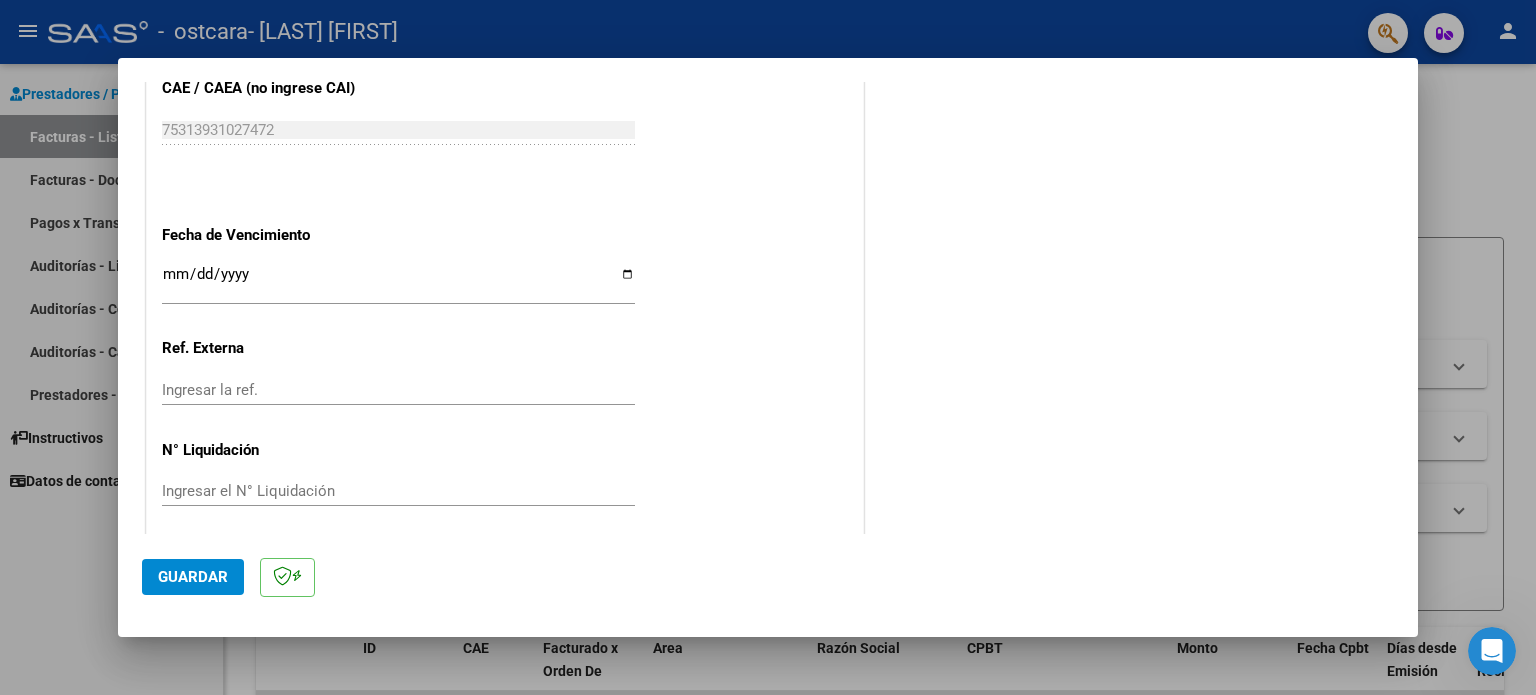 scroll, scrollTop: 1268, scrollLeft: 0, axis: vertical 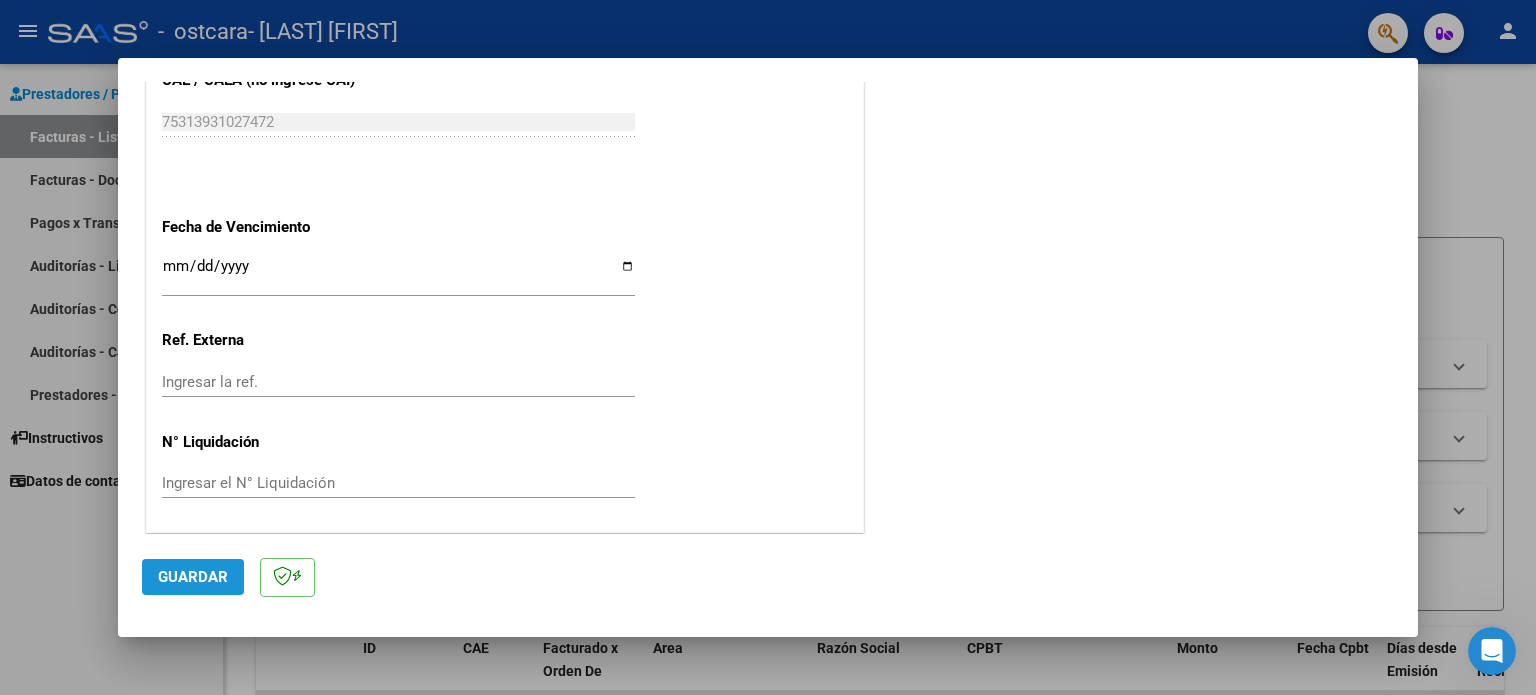 click on "Guardar" 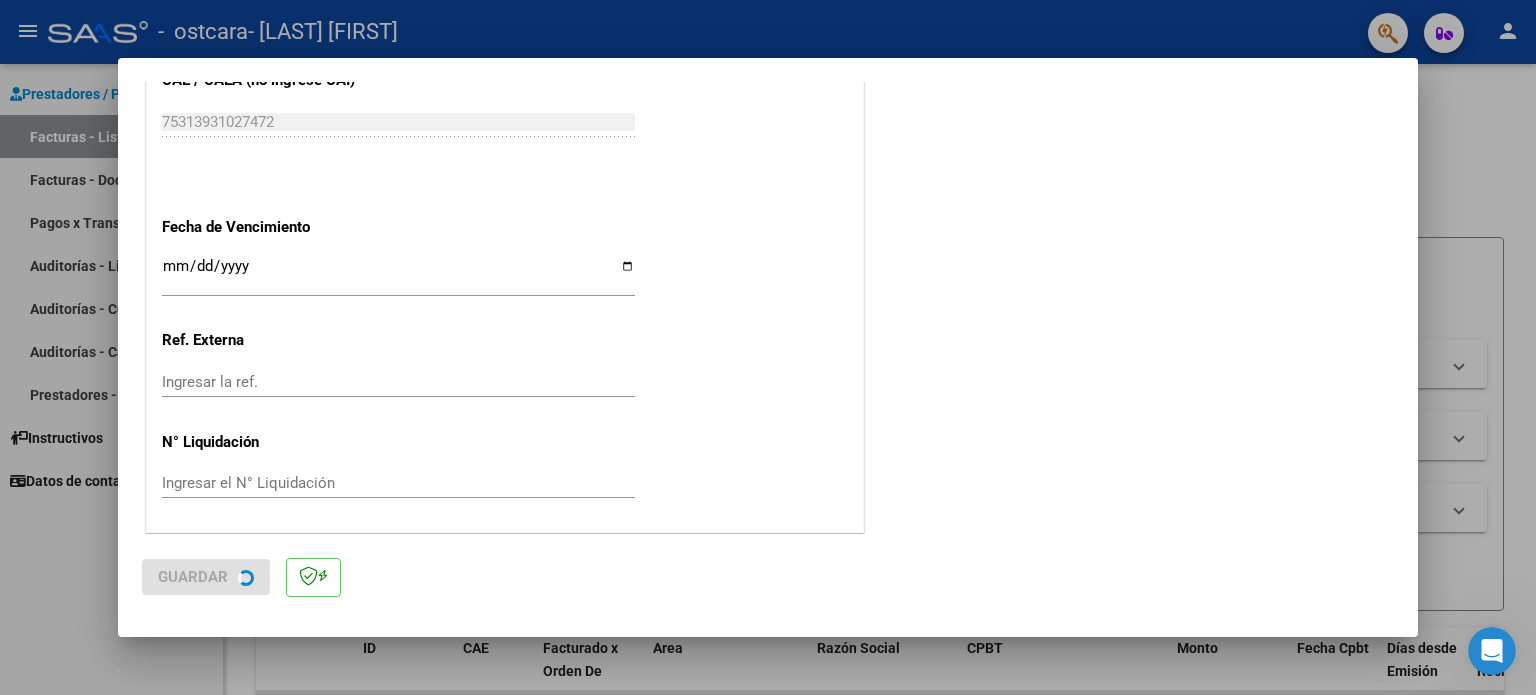 scroll, scrollTop: 0, scrollLeft: 0, axis: both 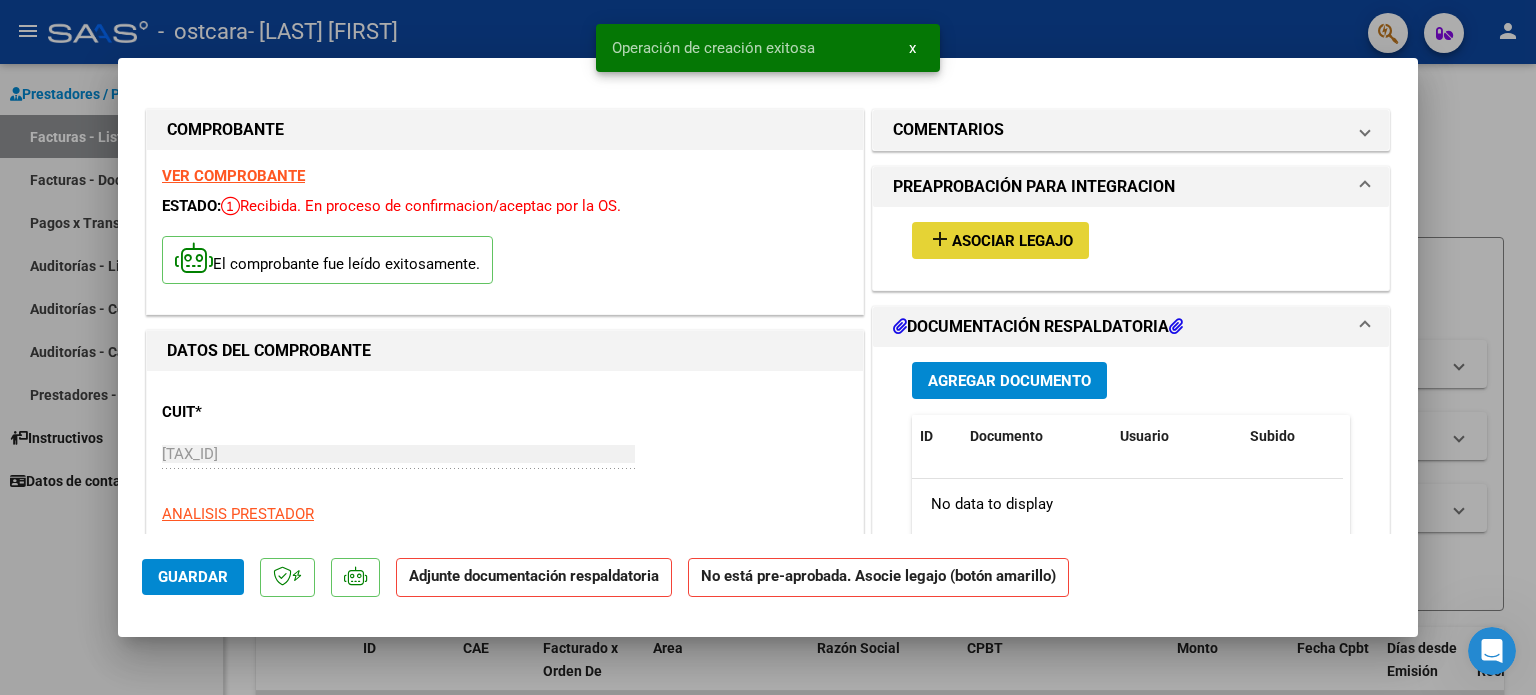 click on "Asociar Legajo" at bounding box center [1012, 241] 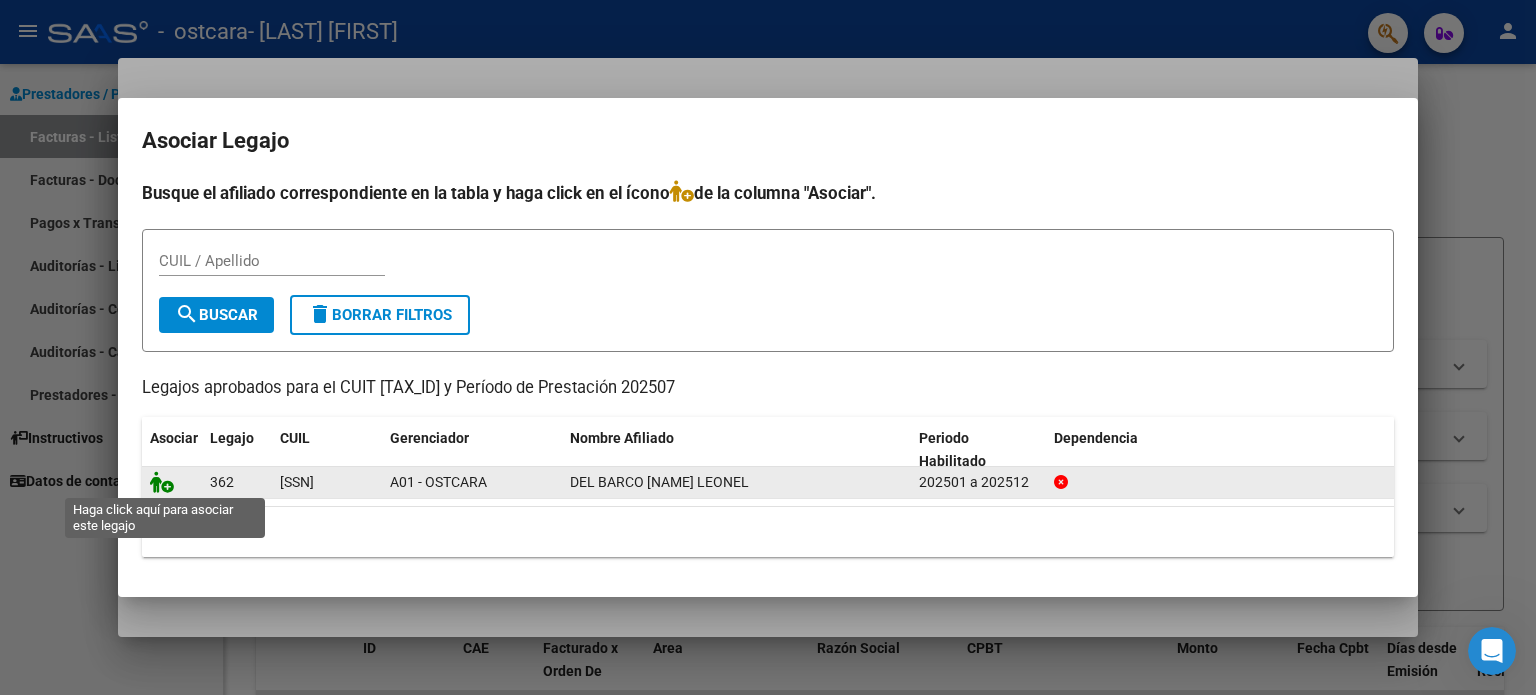 click 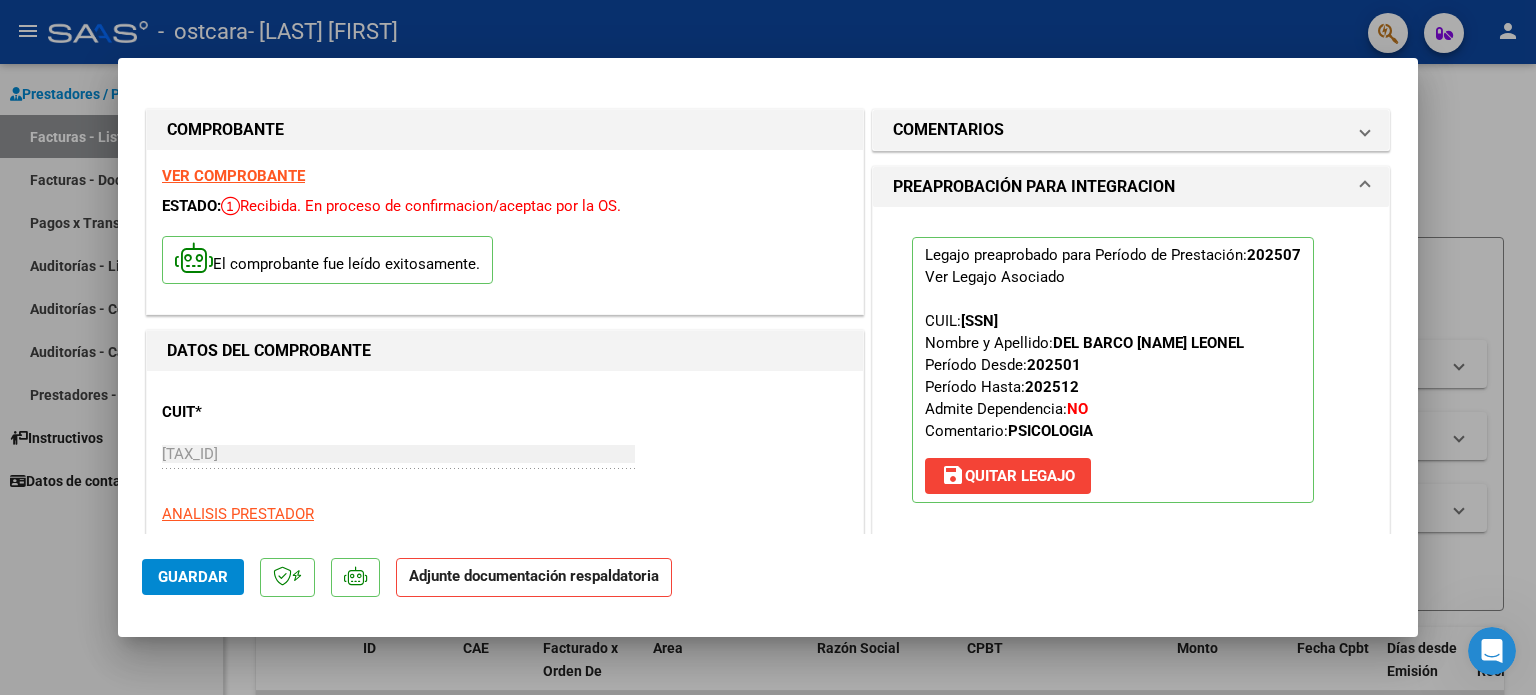 drag, startPoint x: 1409, startPoint y: 171, endPoint x: 616, endPoint y: 574, distance: 889.52686 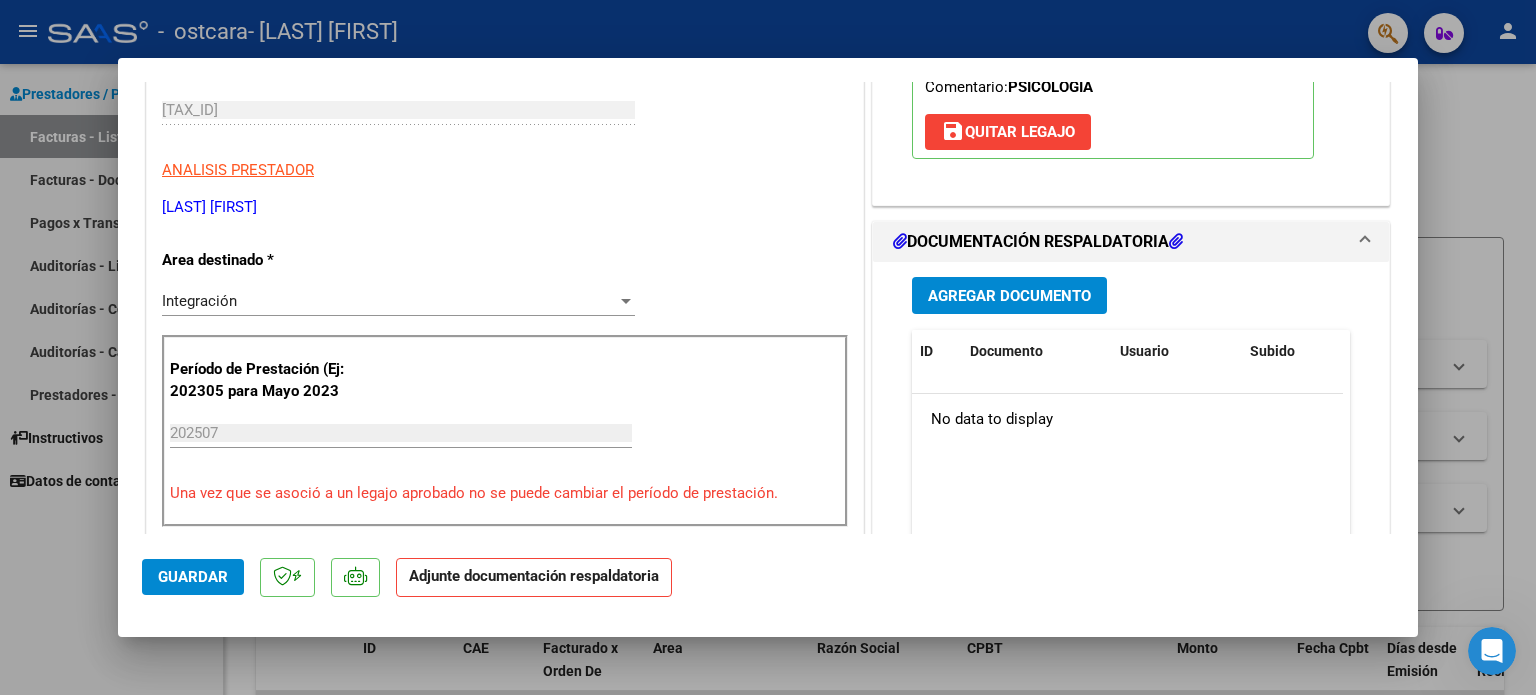 scroll, scrollTop: 360, scrollLeft: 0, axis: vertical 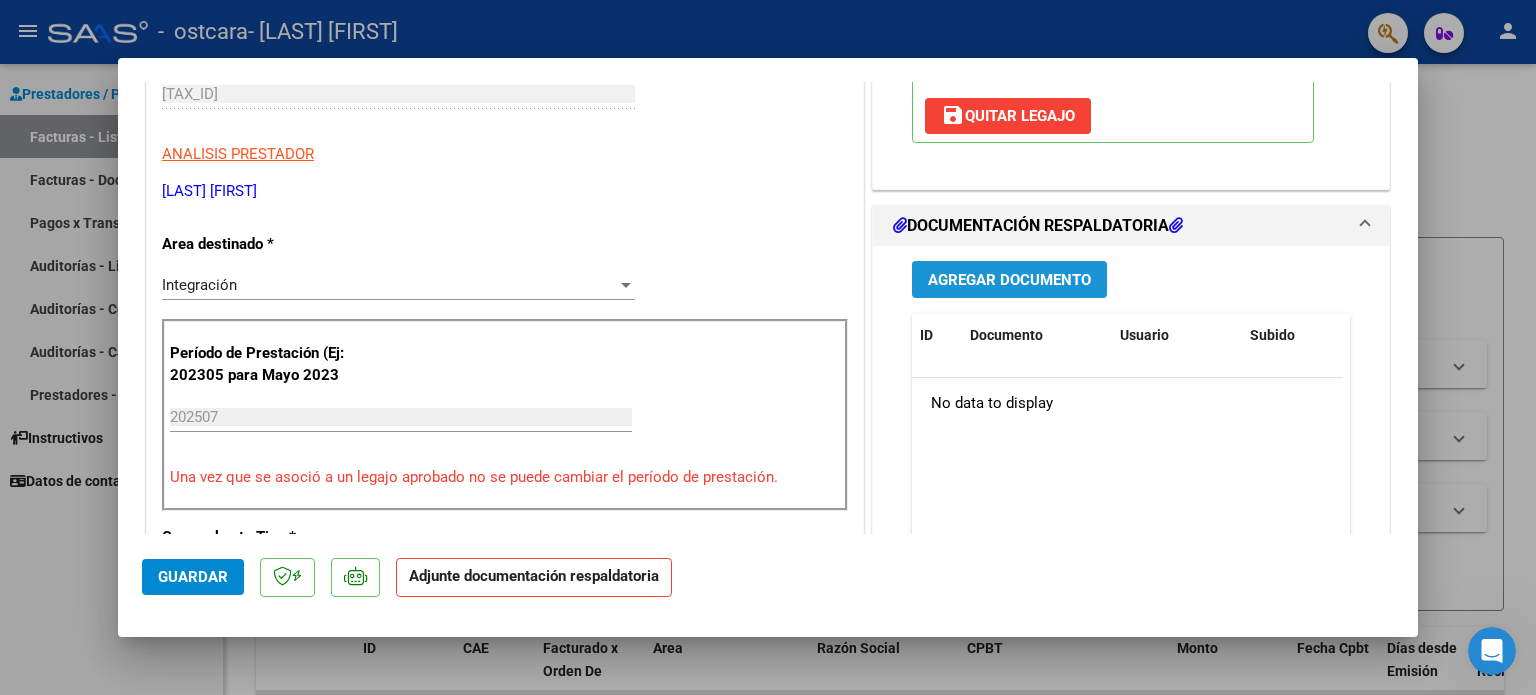 click on "Agregar Documento" at bounding box center [1009, 280] 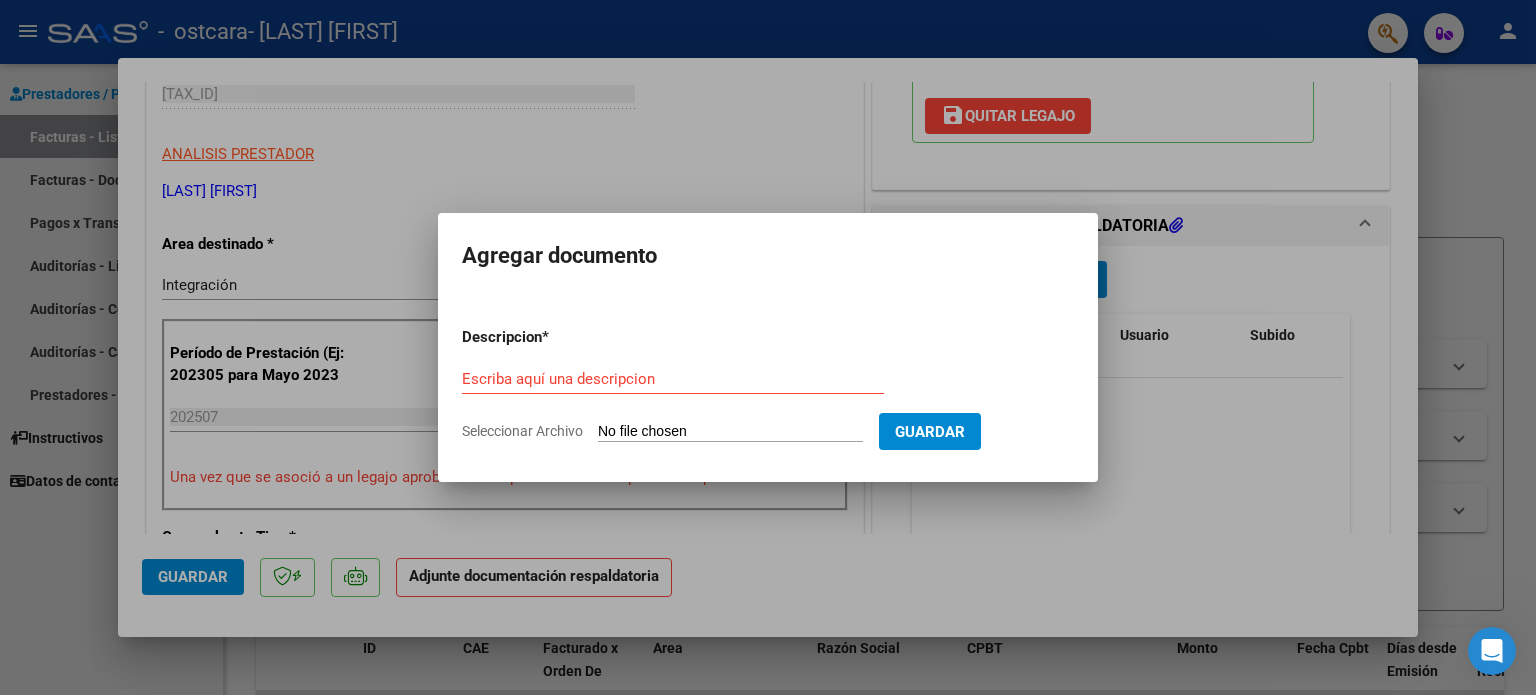 click on "Seleccionar Archivo" at bounding box center [730, 432] 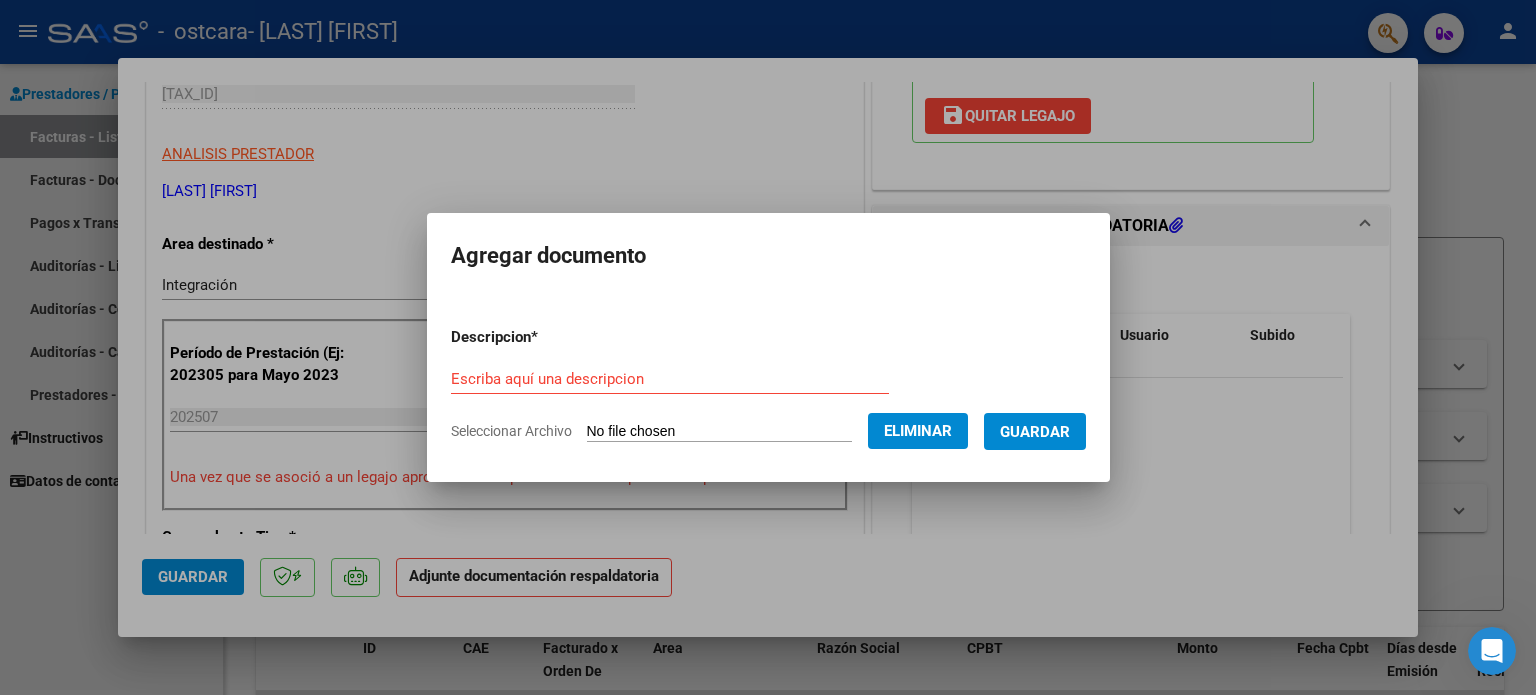click on "Escriba aquí una descripcion" at bounding box center (670, 379) 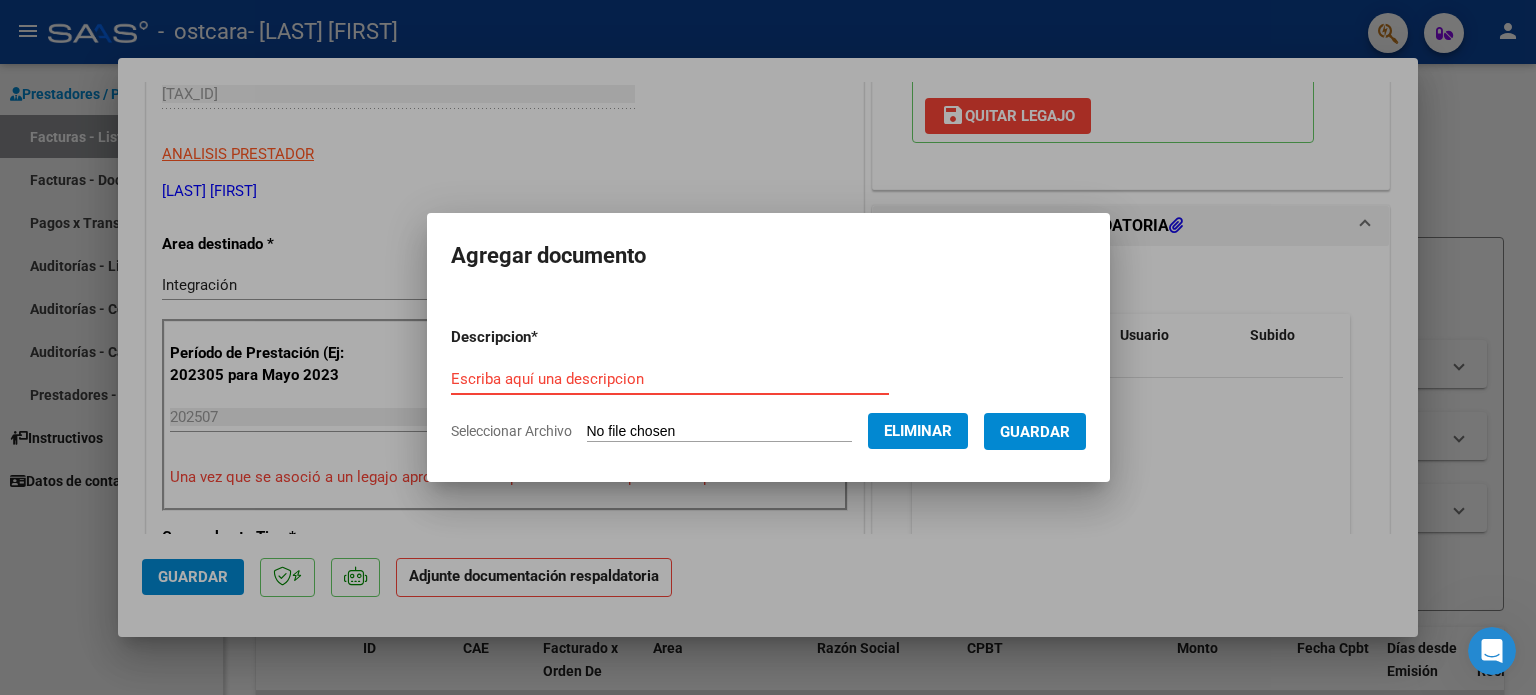 click on "Escriba aquí una descripcion" at bounding box center (670, 379) 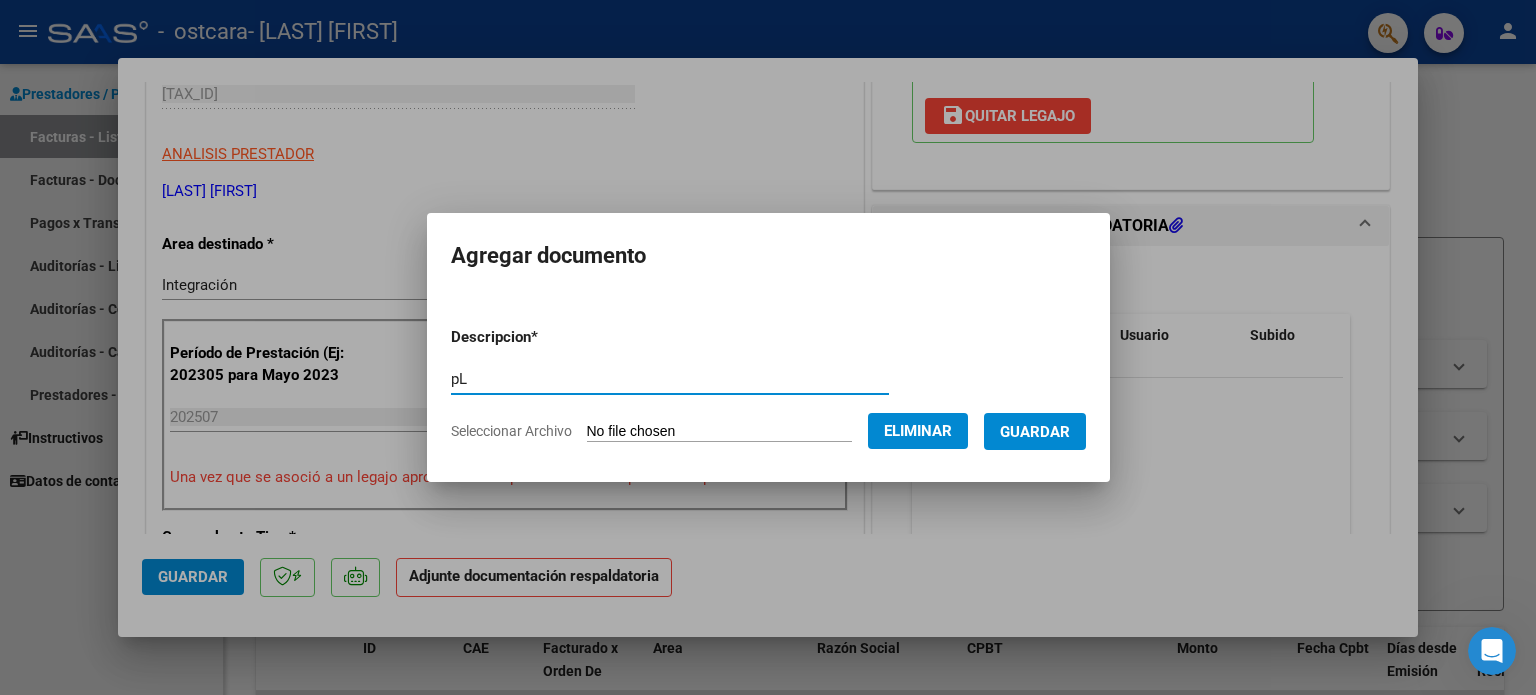 type on "p" 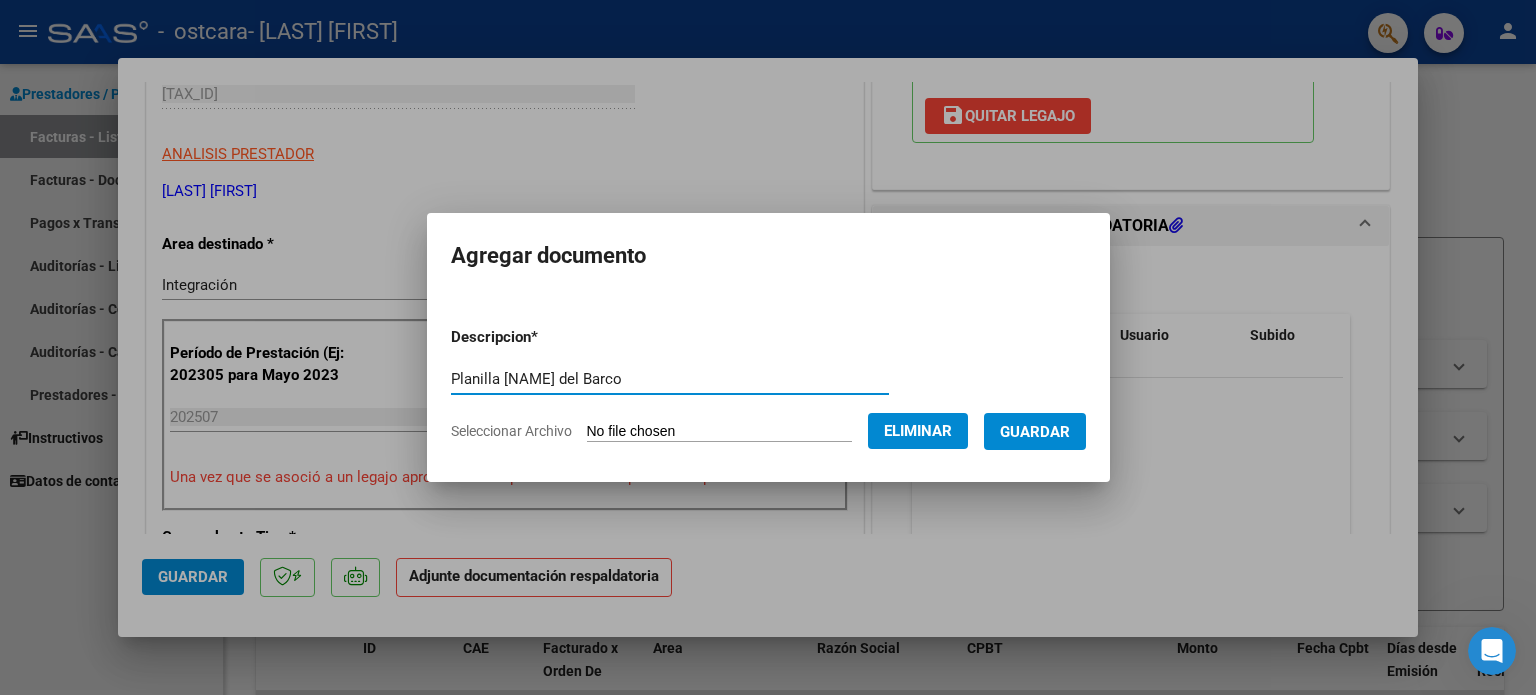 type on "Planilla [NAME] del Barco" 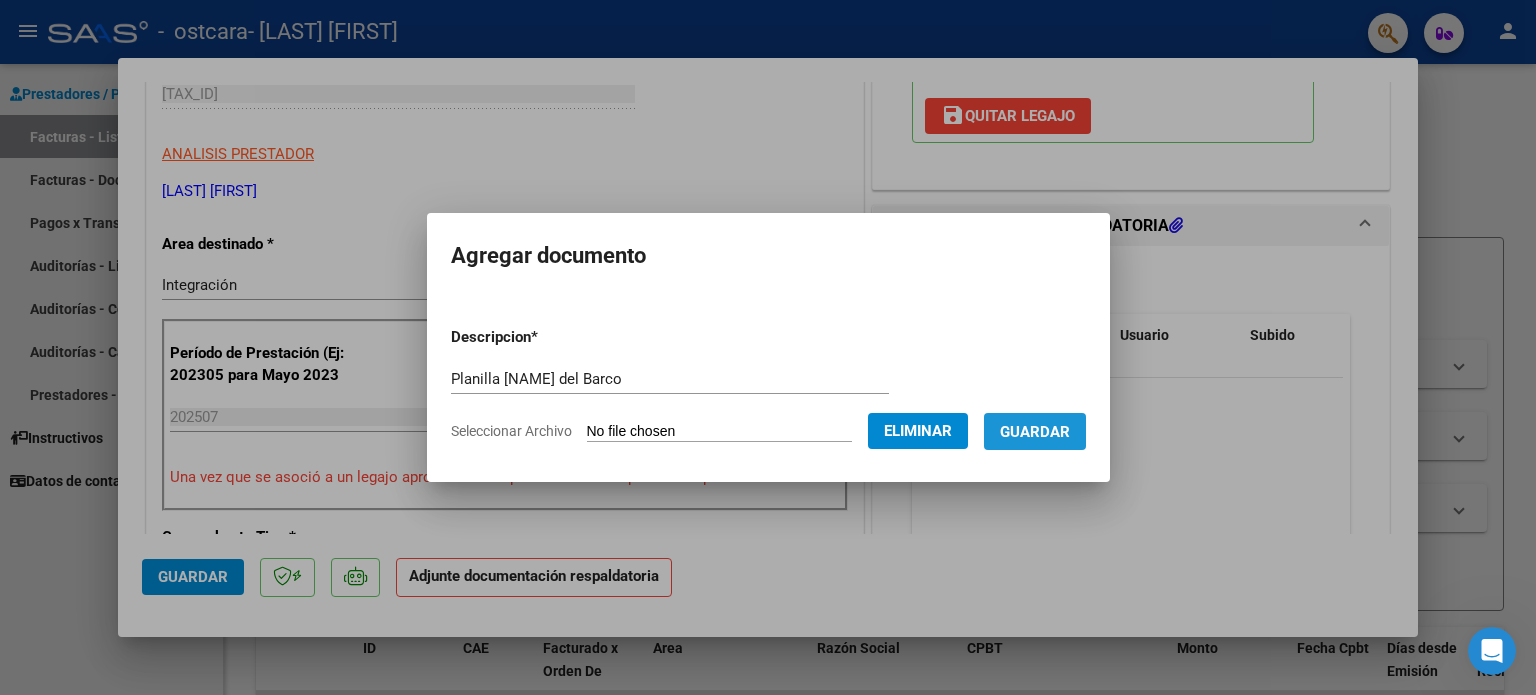 click on "Guardar" at bounding box center (1035, 432) 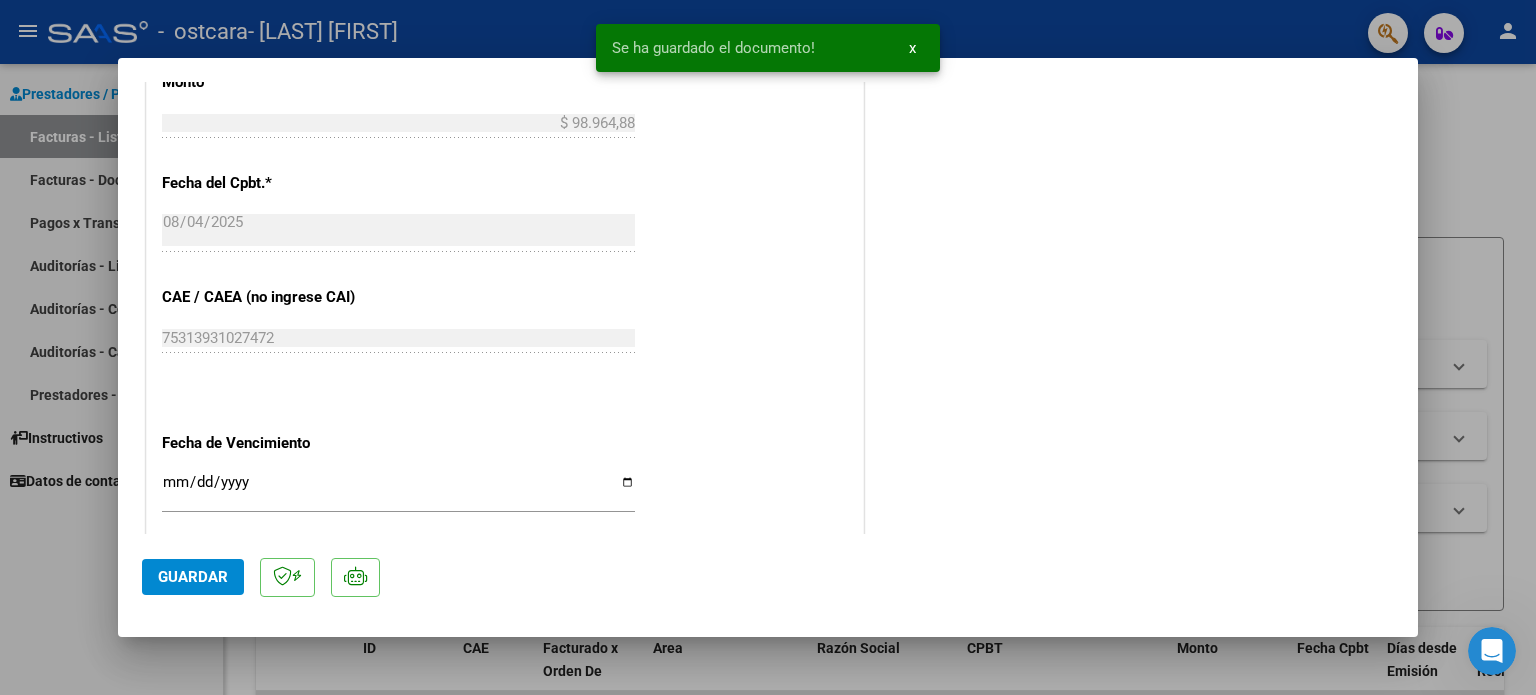 scroll, scrollTop: 1336, scrollLeft: 0, axis: vertical 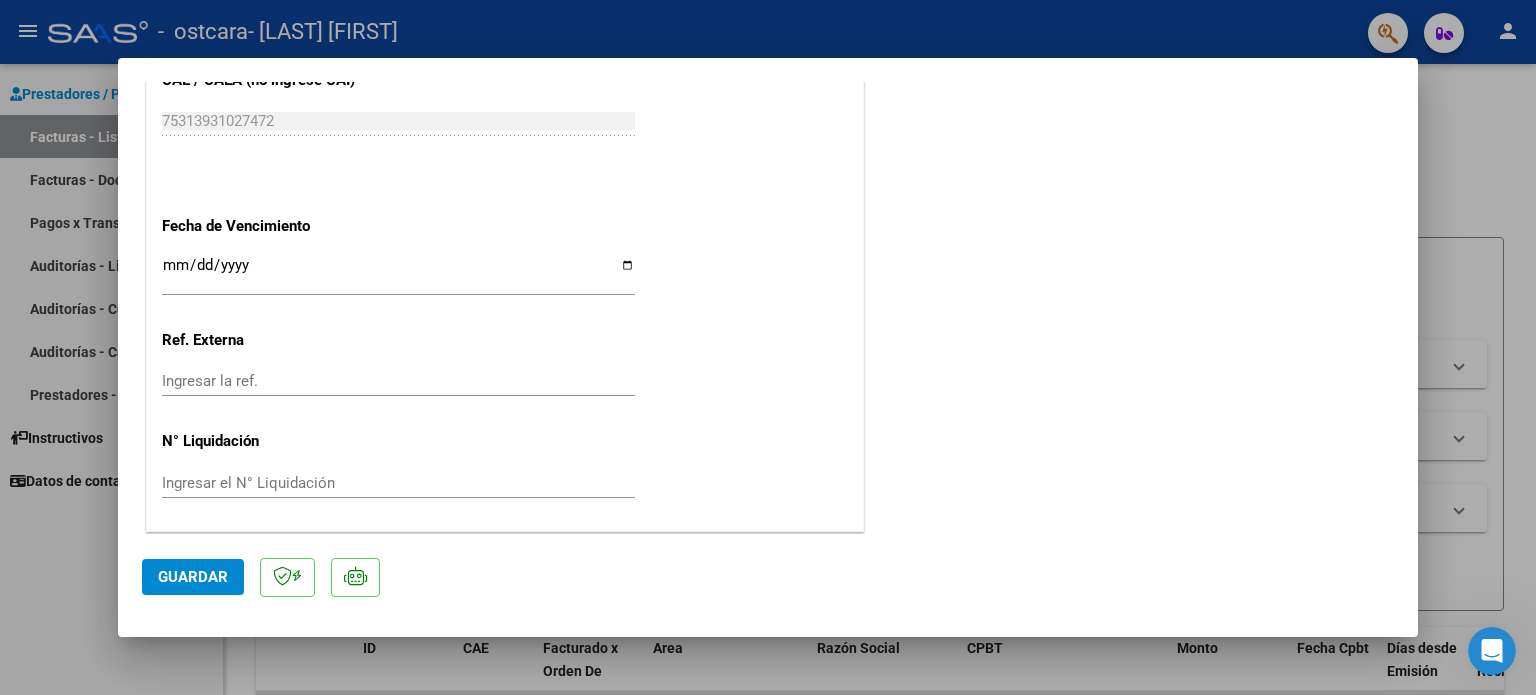 click on "Guardar" 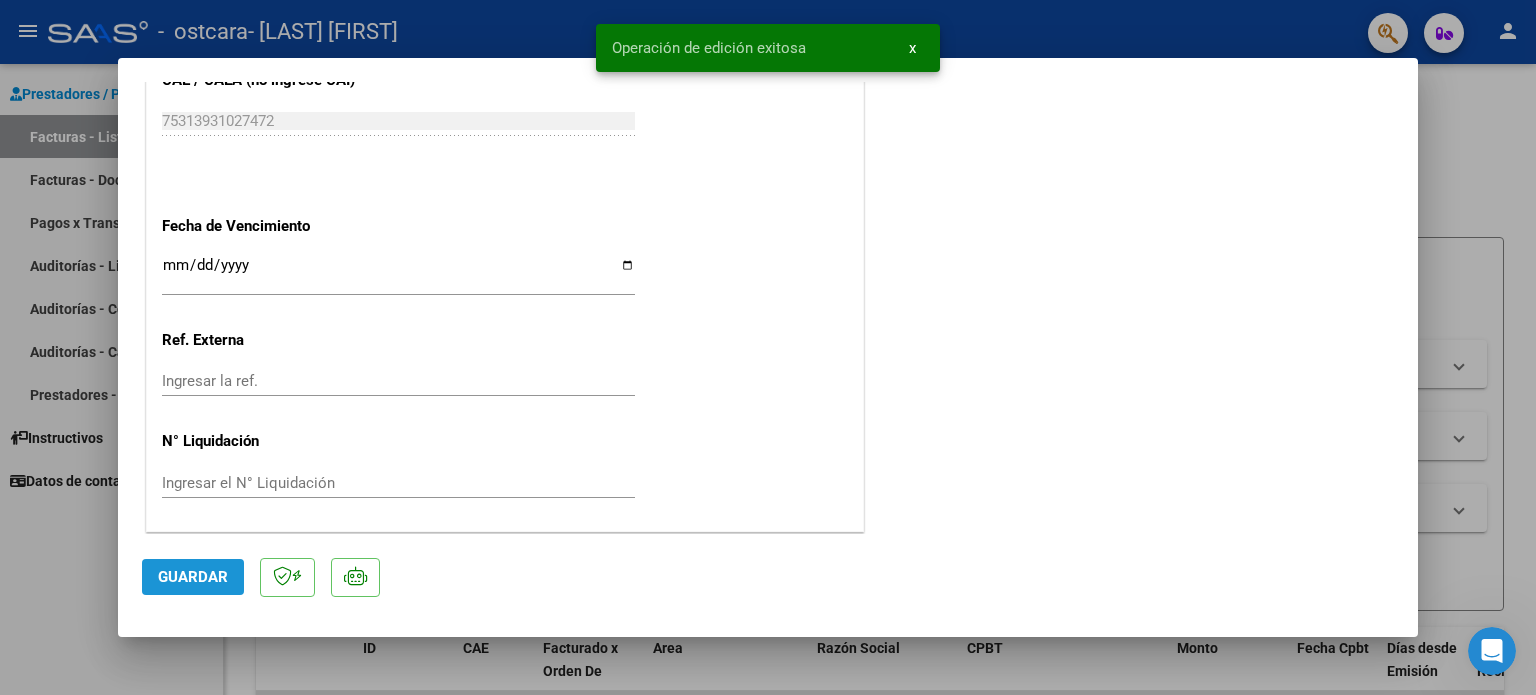 click on "Guardar" 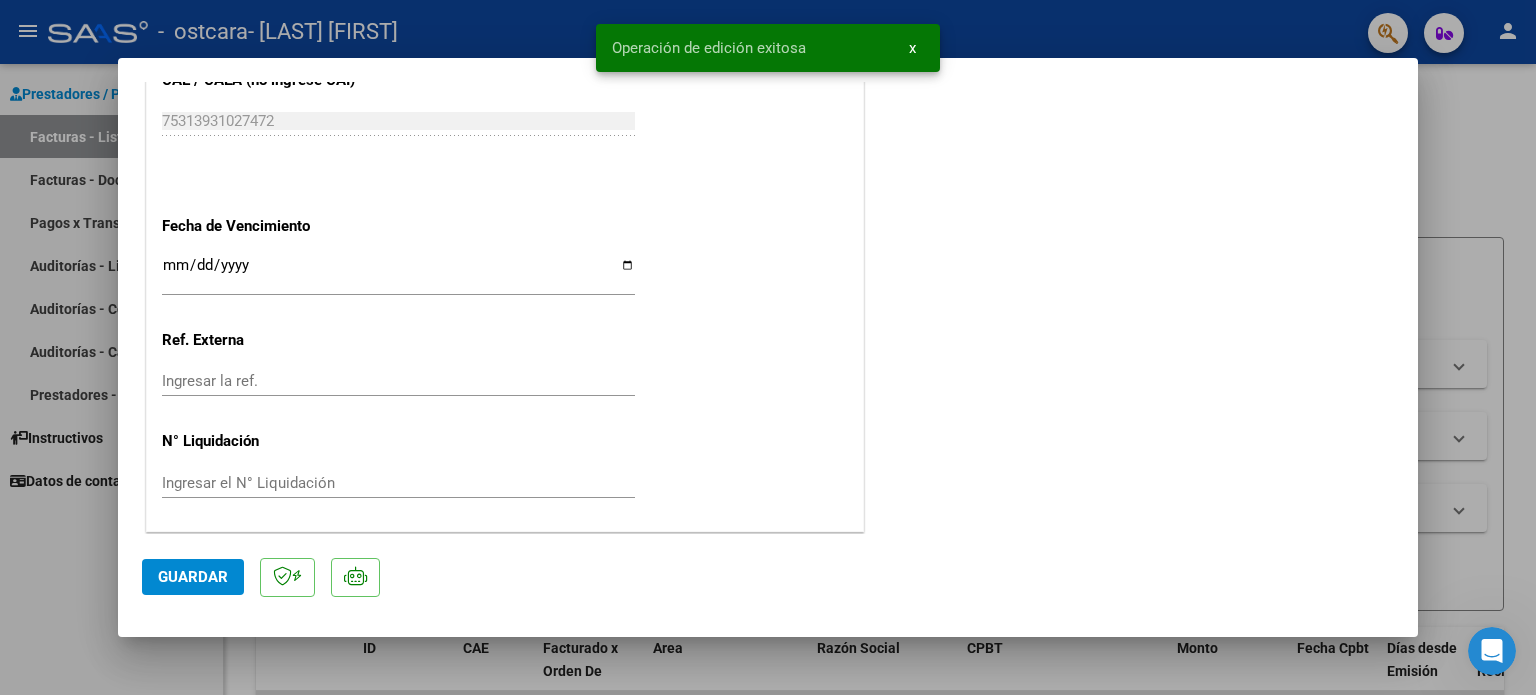 click at bounding box center (768, 347) 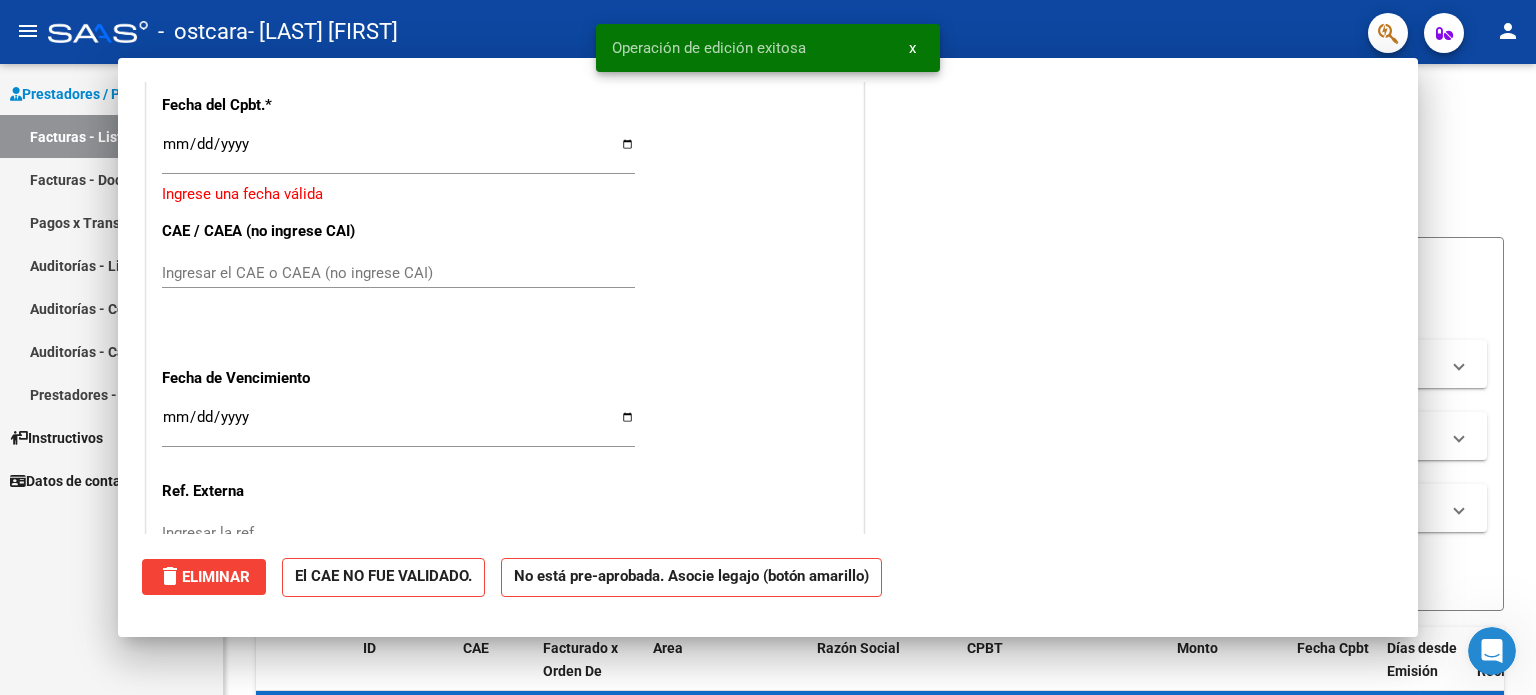 scroll, scrollTop: 0, scrollLeft: 0, axis: both 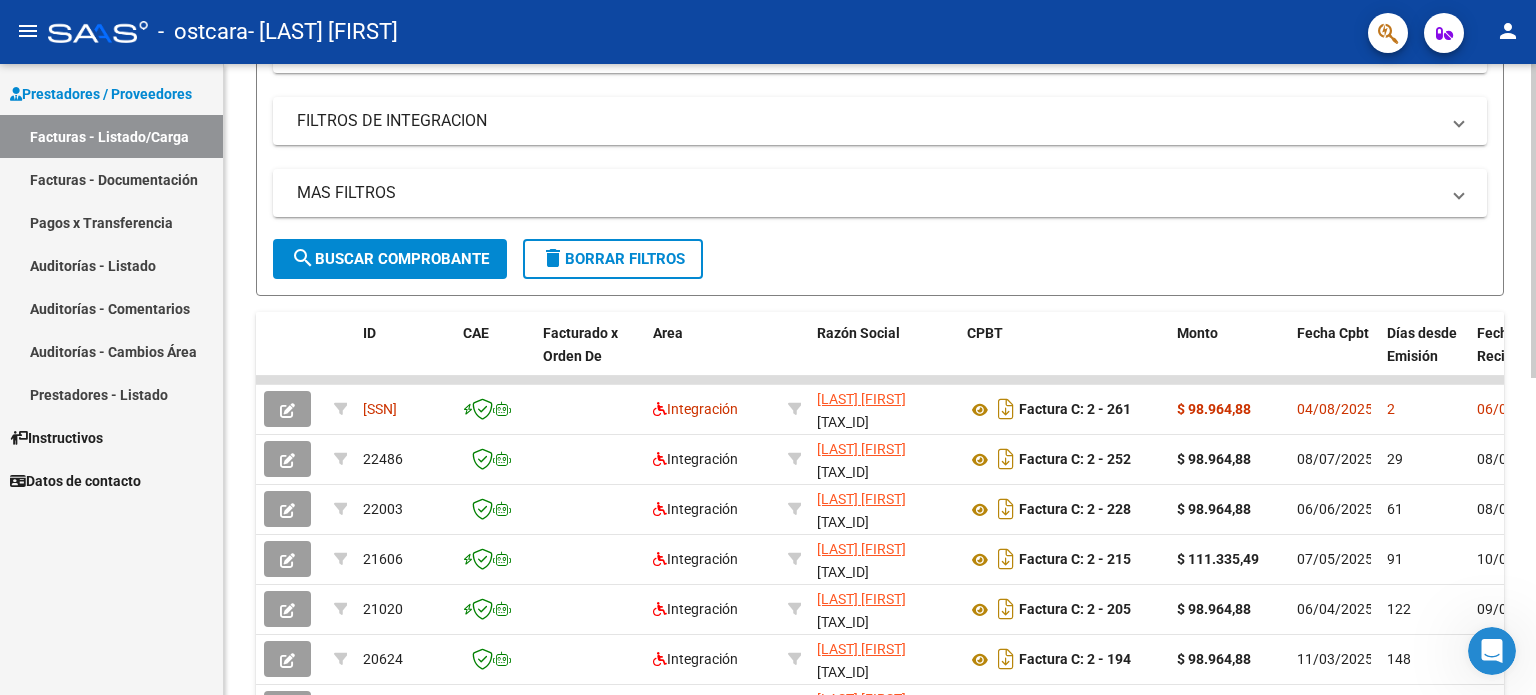 click 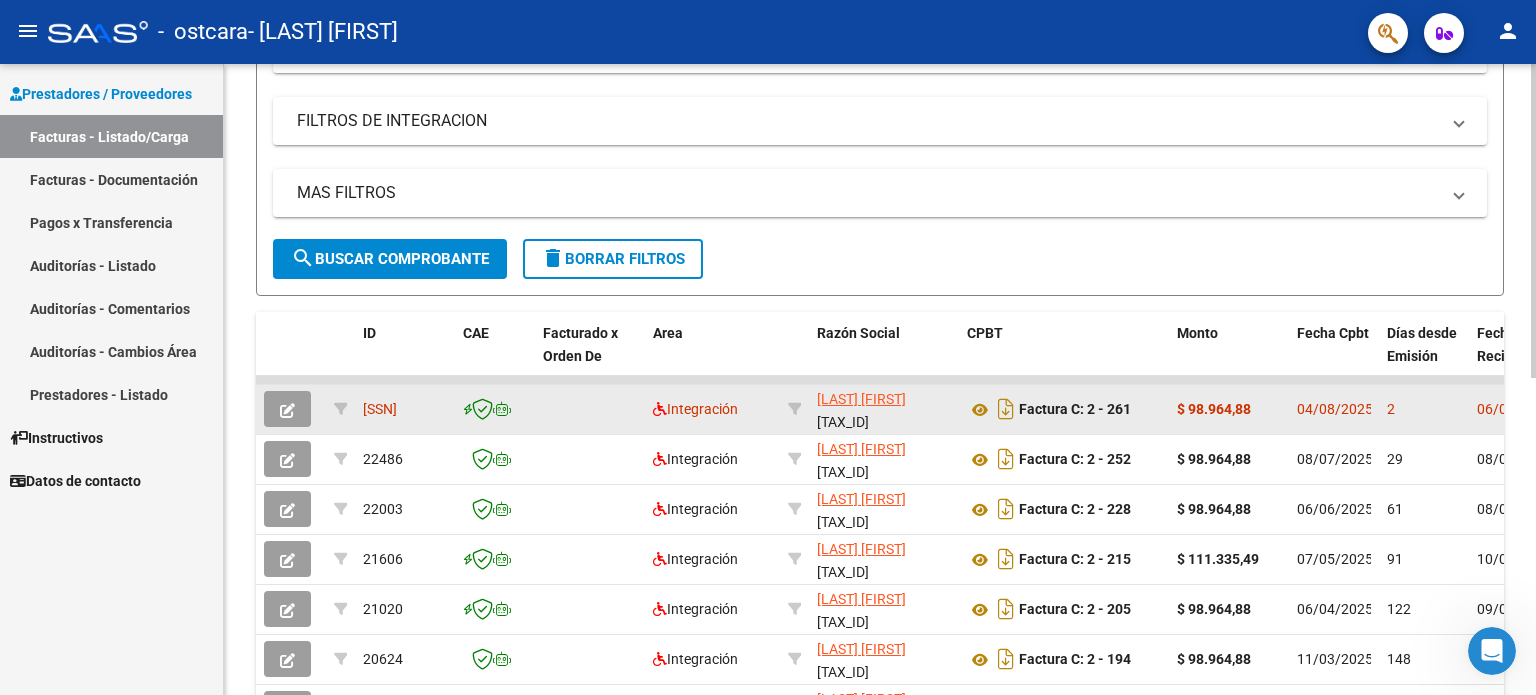click on "04/08/2025" 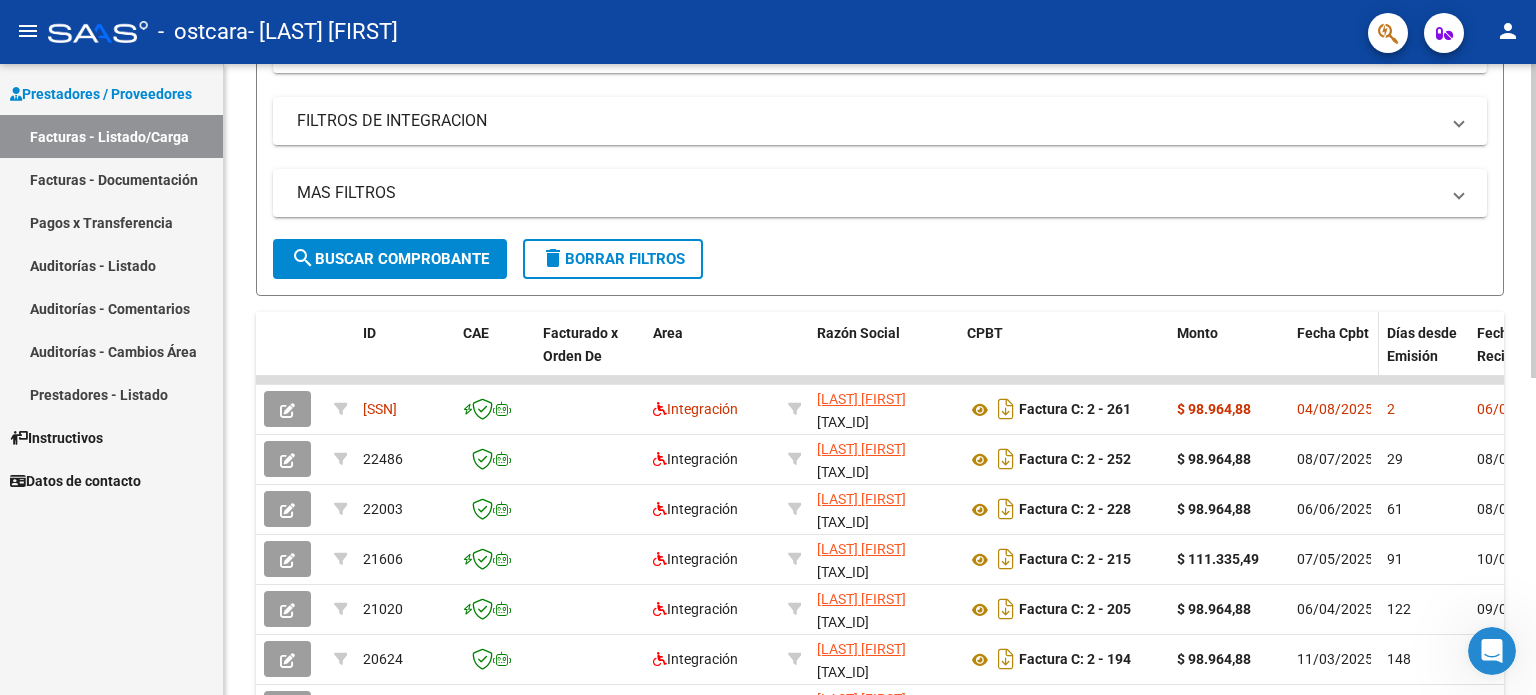 drag, startPoint x: 1139, startPoint y: 375, endPoint x: 1296, endPoint y: 367, distance: 157.20369 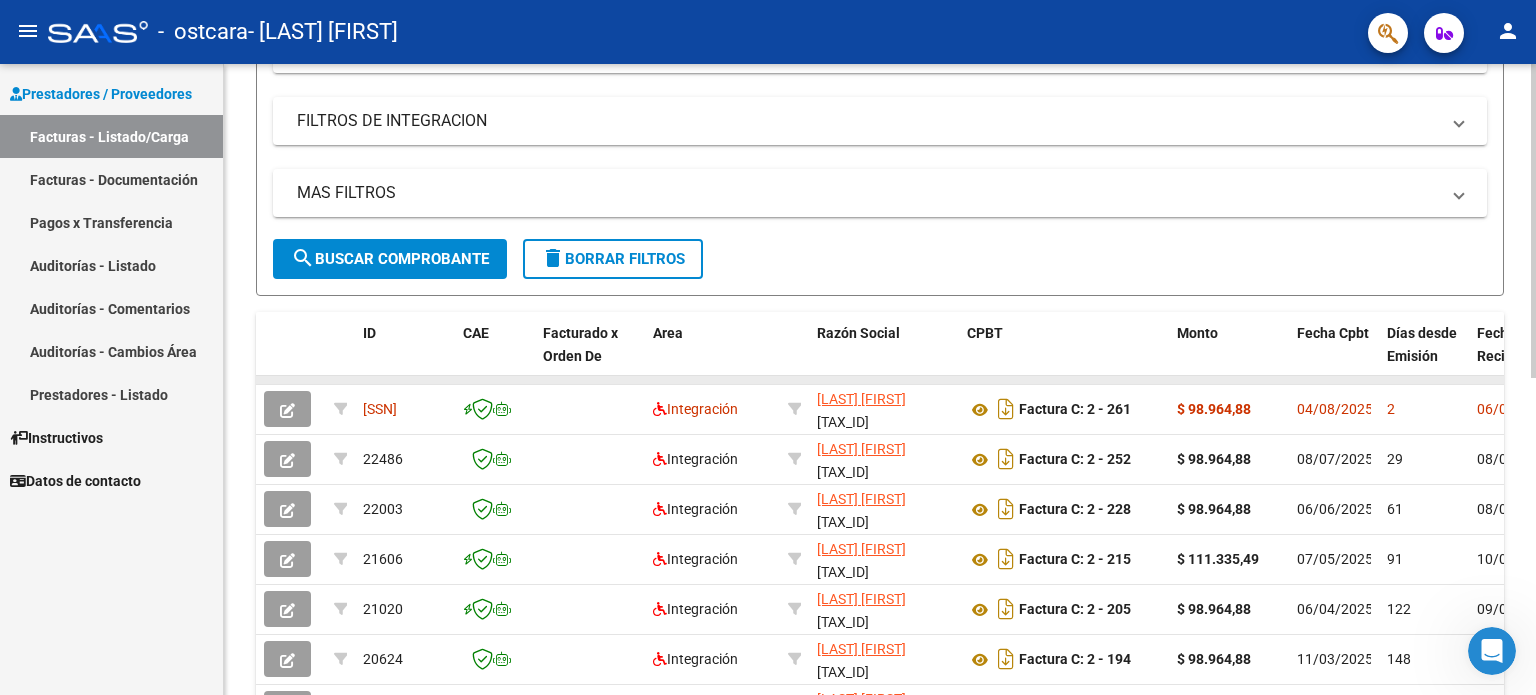 click 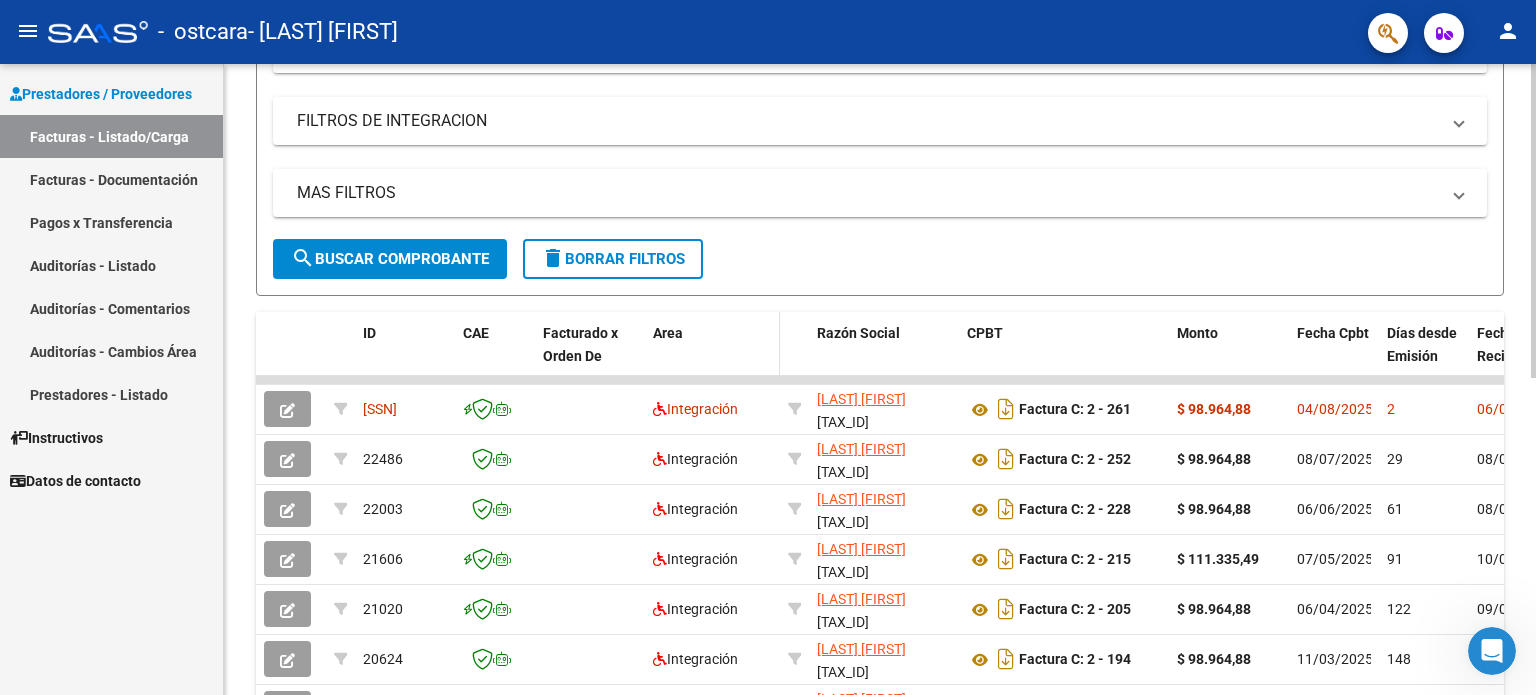 drag, startPoint x: 612, startPoint y: 378, endPoint x: 676, endPoint y: 368, distance: 64.77654 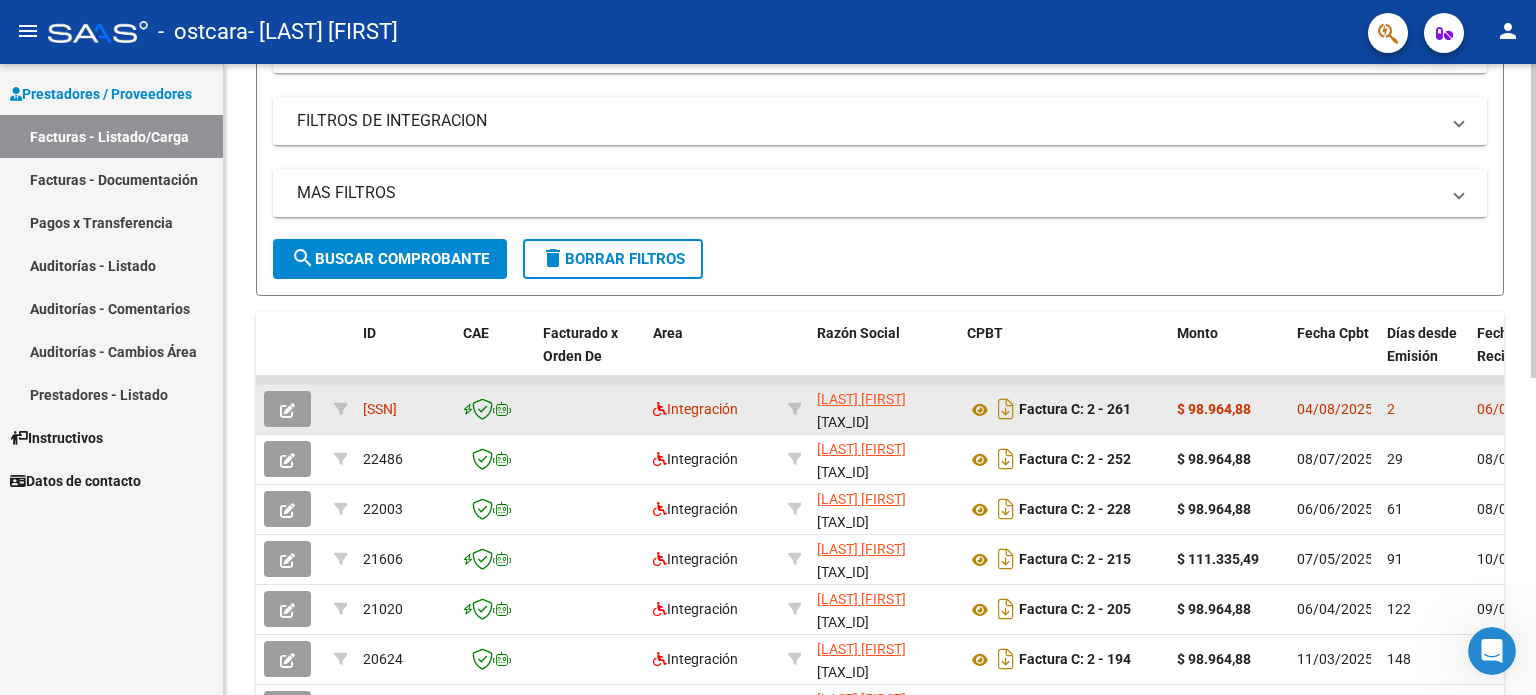 click on "2" 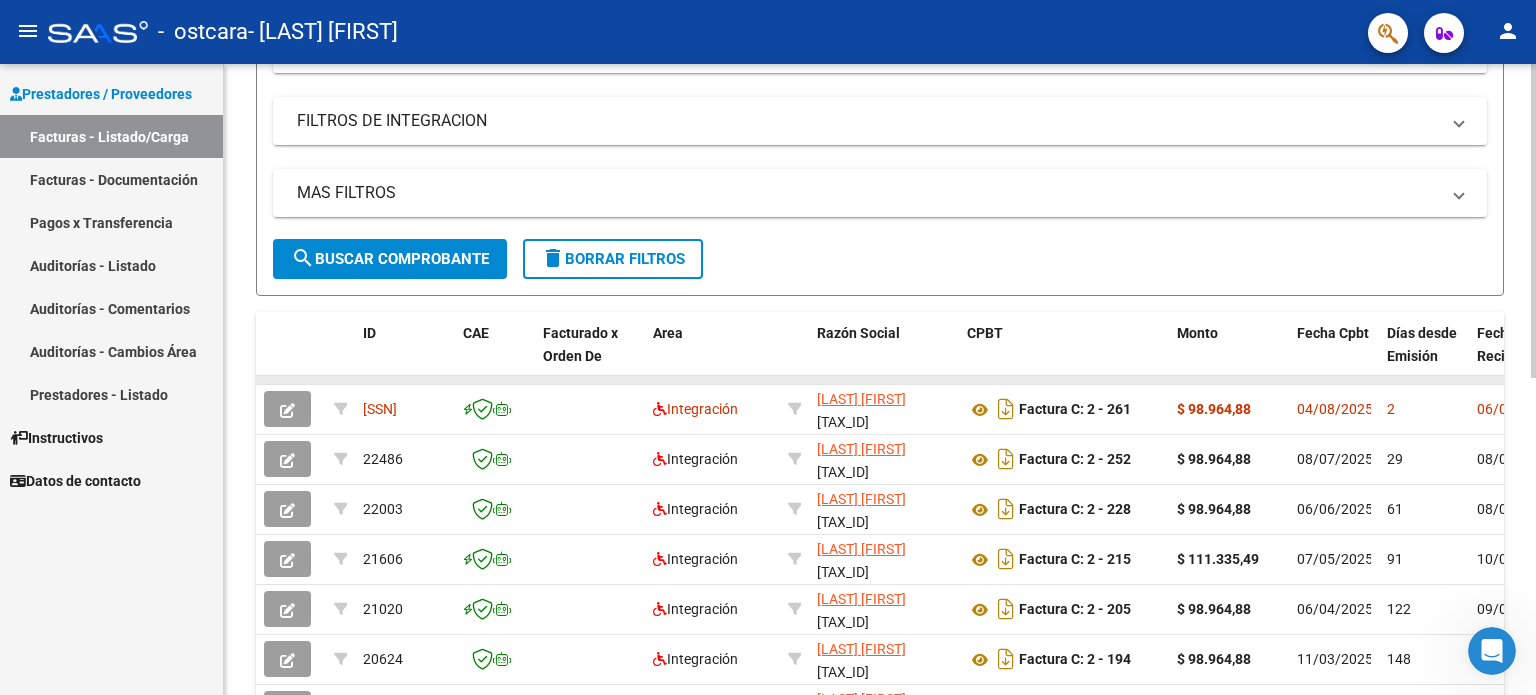 drag, startPoint x: 499, startPoint y: 380, endPoint x: 583, endPoint y: 376, distance: 84.095184 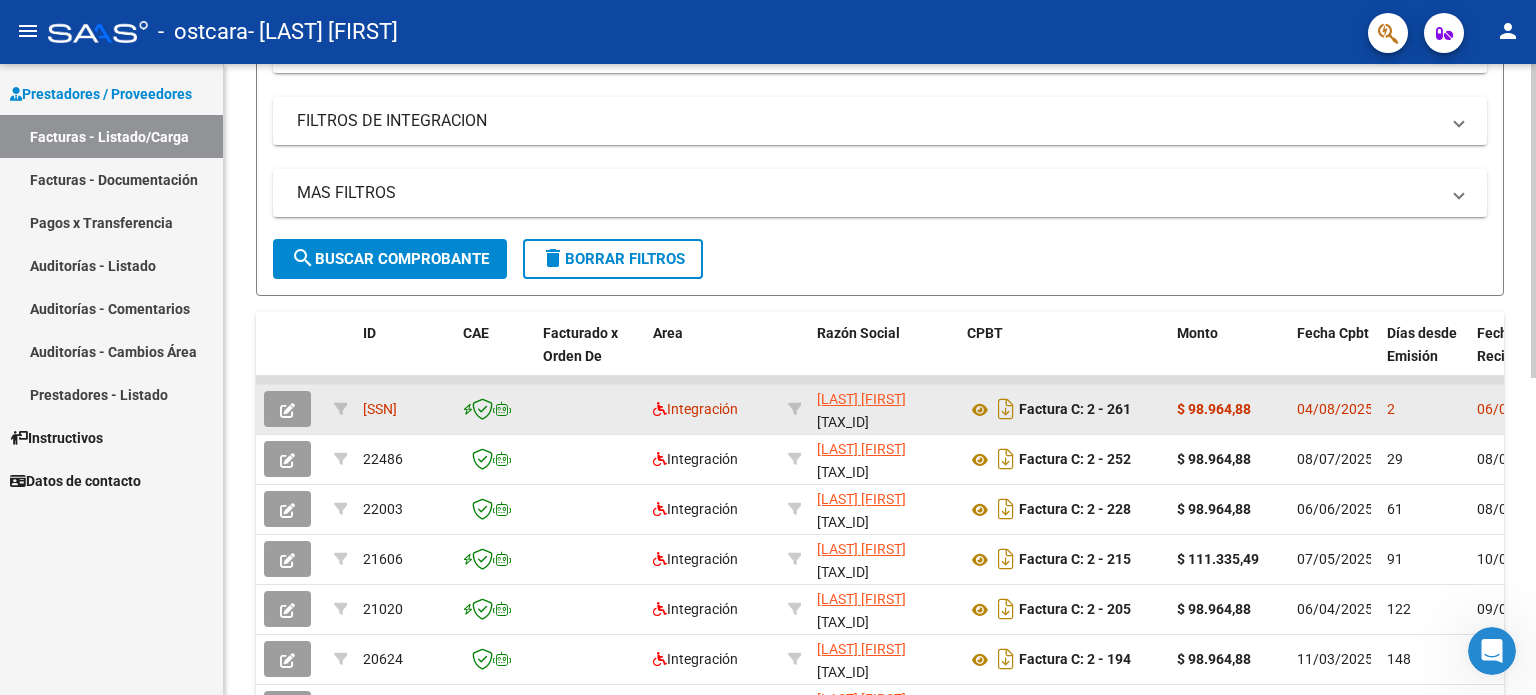 click on "2" 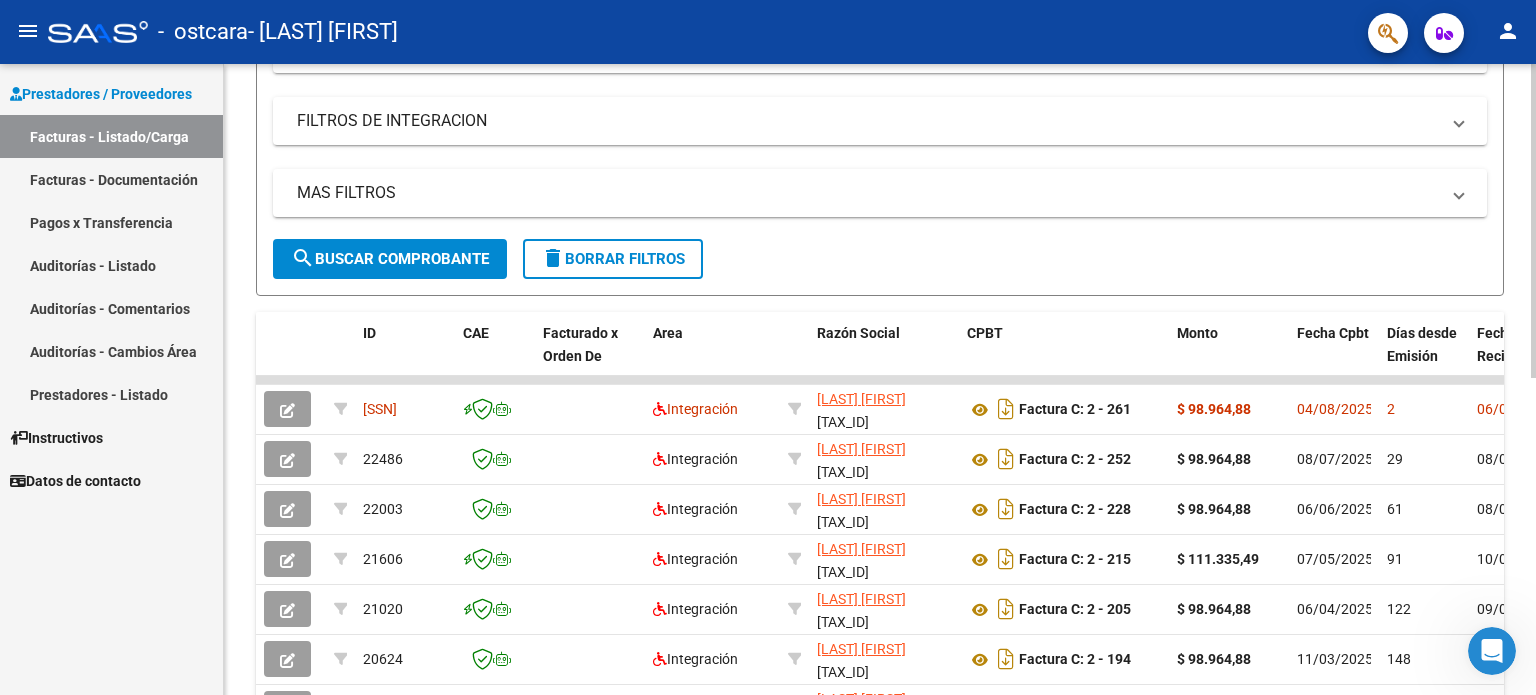 click on "Video tutorial   PRESTADORES -> Listado de CPBTs Emitidos por Prestadores / Proveedores (alt+q)   Cargar Comprobante
cloud_download  CSV  cloud_download  EXCEL  cloud_download  Estandar   Descarga Masiva
Filtros Id Area Area Todos Confirmado   Mostrar totalizadores   FILTROS DEL COMPROBANTE  Comprobante Tipo Comprobante Tipo Start date – End date Fec. Comprobante Desde / Hasta Días Emisión Desde(cant. días) Días Emisión Hasta(cant. días) CUIT / Razón Social Pto. Venta Nro. Comprobante Código SSS CAE Válido CAE Válido Todos Cargado Módulo Hosp. Todos Tiene facturacion Apócrifa Hospital Refes  FILTROS DE INTEGRACION  Período De Prestación Campos del Archivo de Rendición Devuelto x SSS (dr_envio) Todos Rendido x SSS (dr_envio) Tipo de Registro Tipo de Registro Período Presentación Período Presentación Campos del Legajo Asociado (preaprobación) Afiliado Legajo (cuil/nombre) Todos Solo facturas preaprobadas  MAS FILTROS  Todos Con Doc. Respaldatoria Todos Con Trazabilidad Todos – – 2" 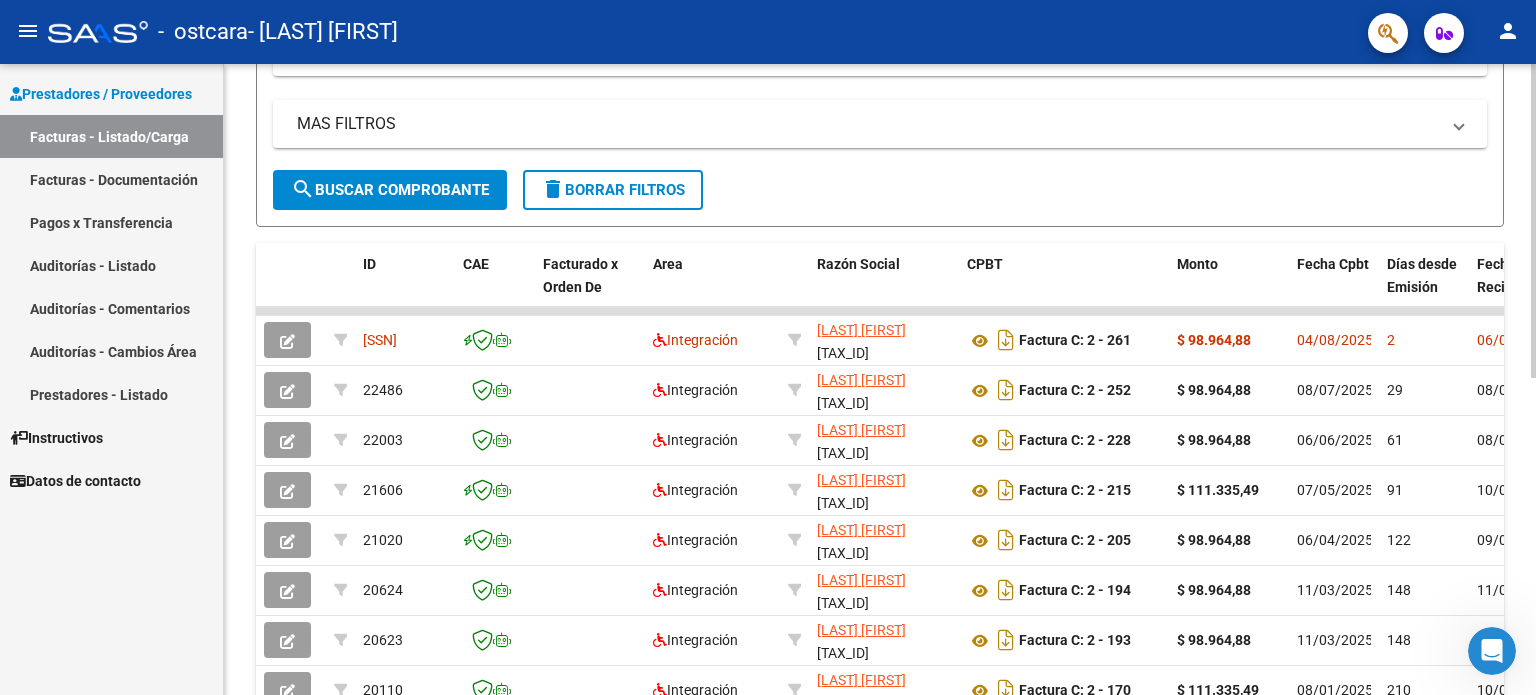 click 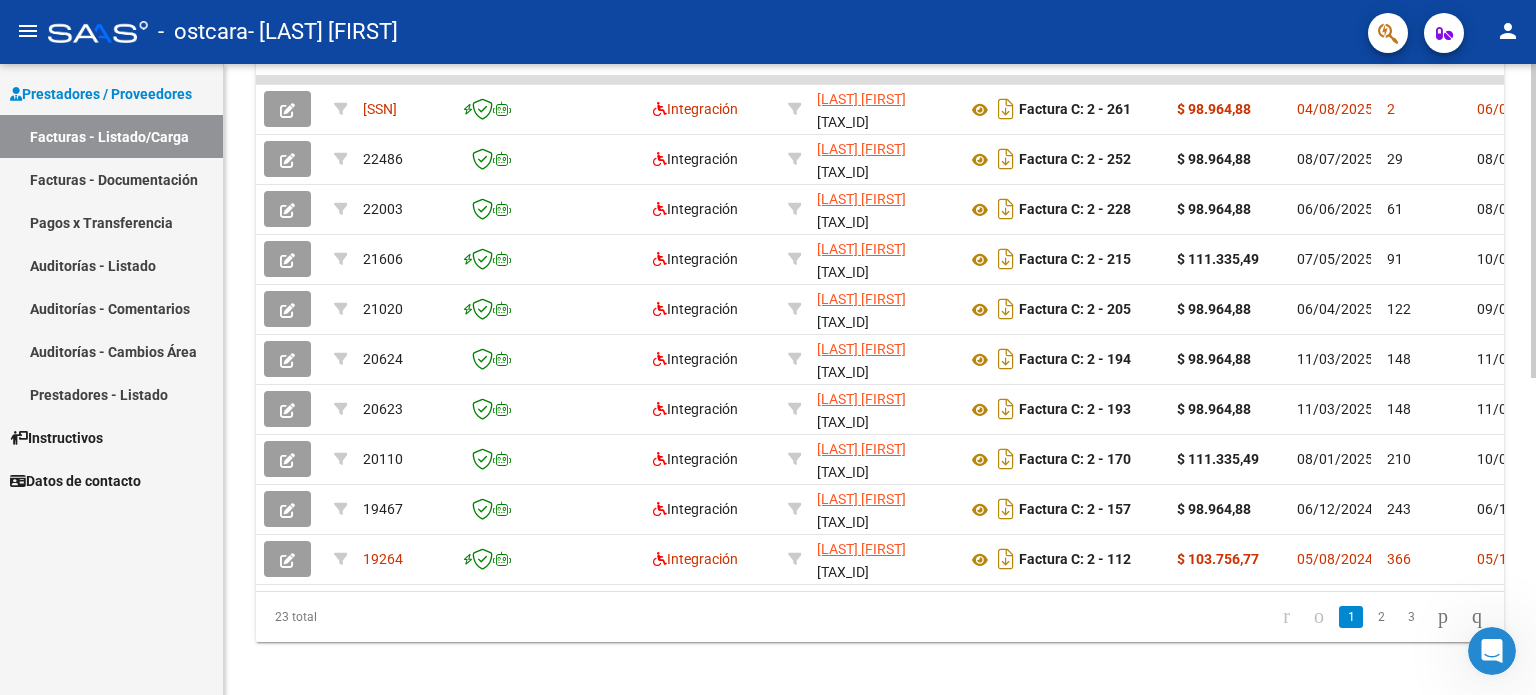 scroll, scrollTop: 638, scrollLeft: 0, axis: vertical 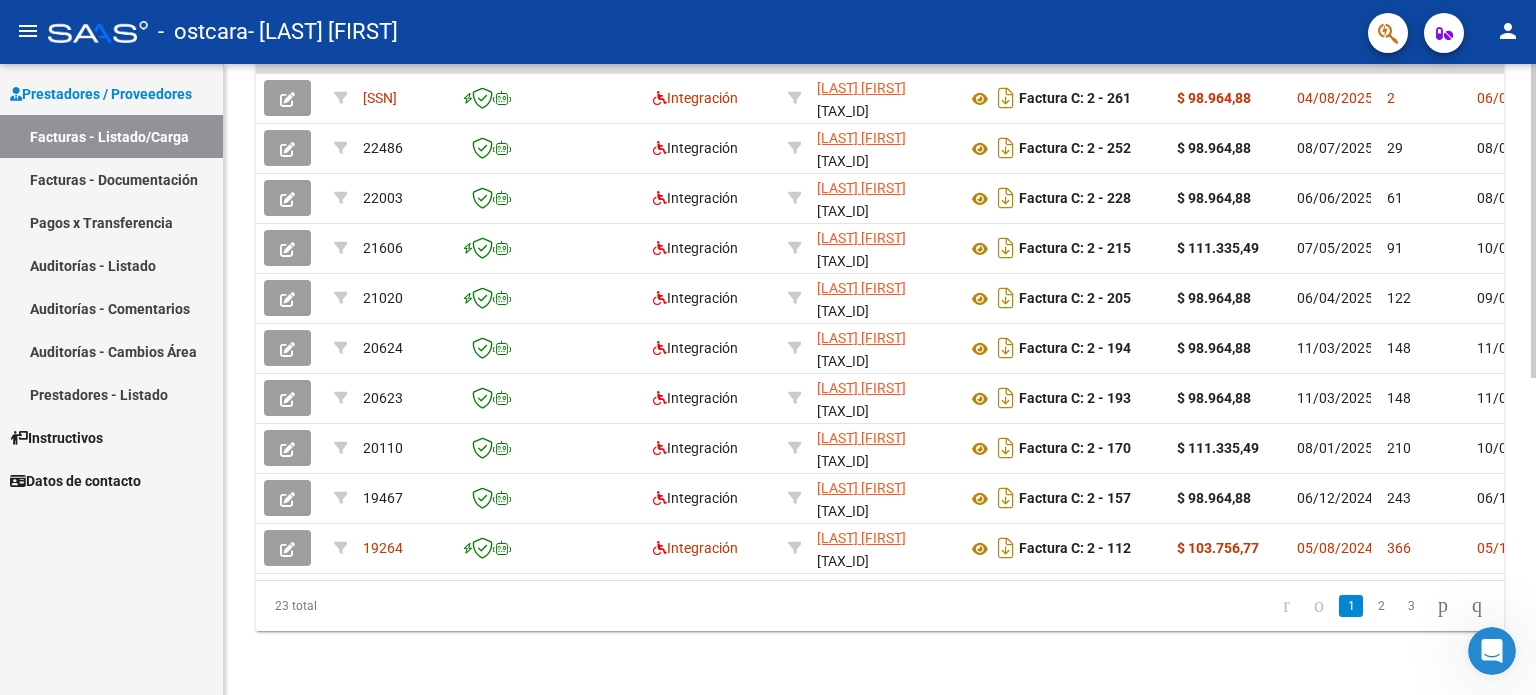 click 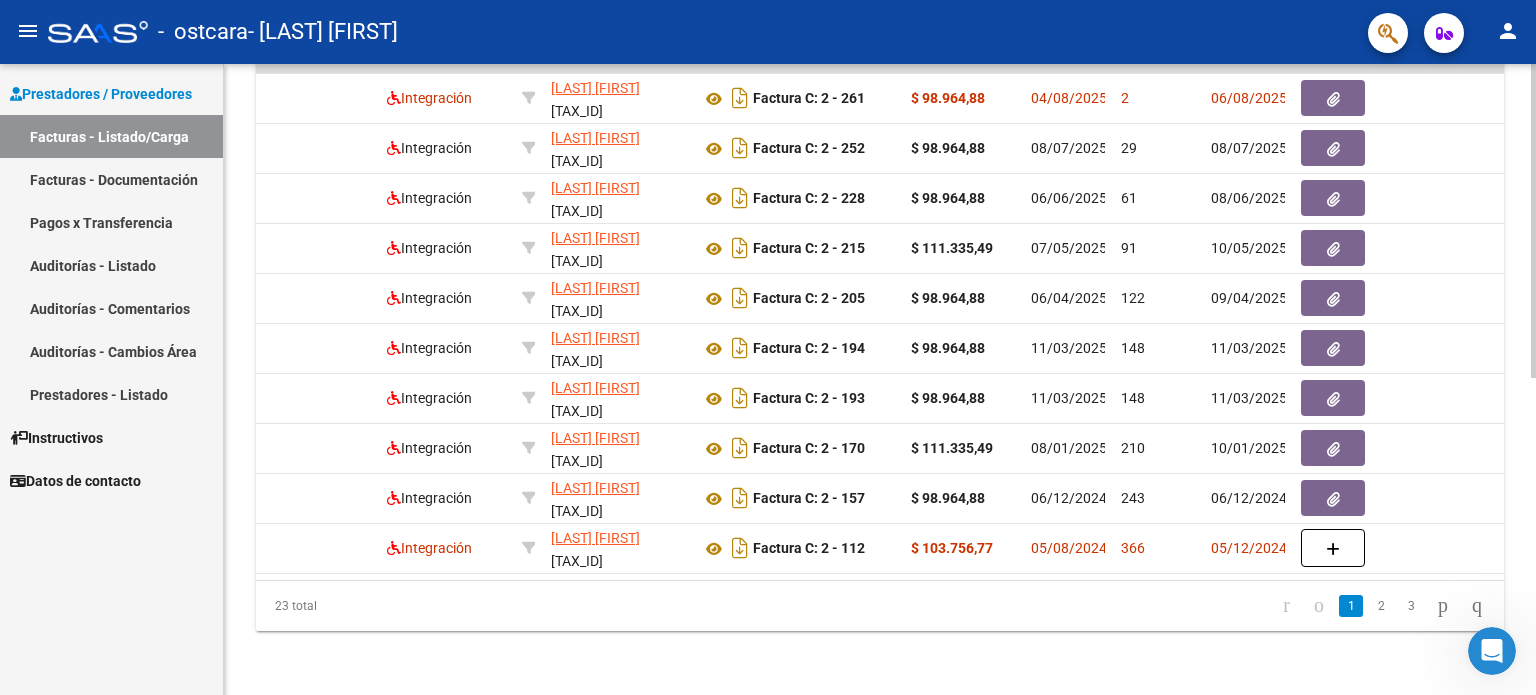 scroll, scrollTop: 0, scrollLeft: 372, axis: horizontal 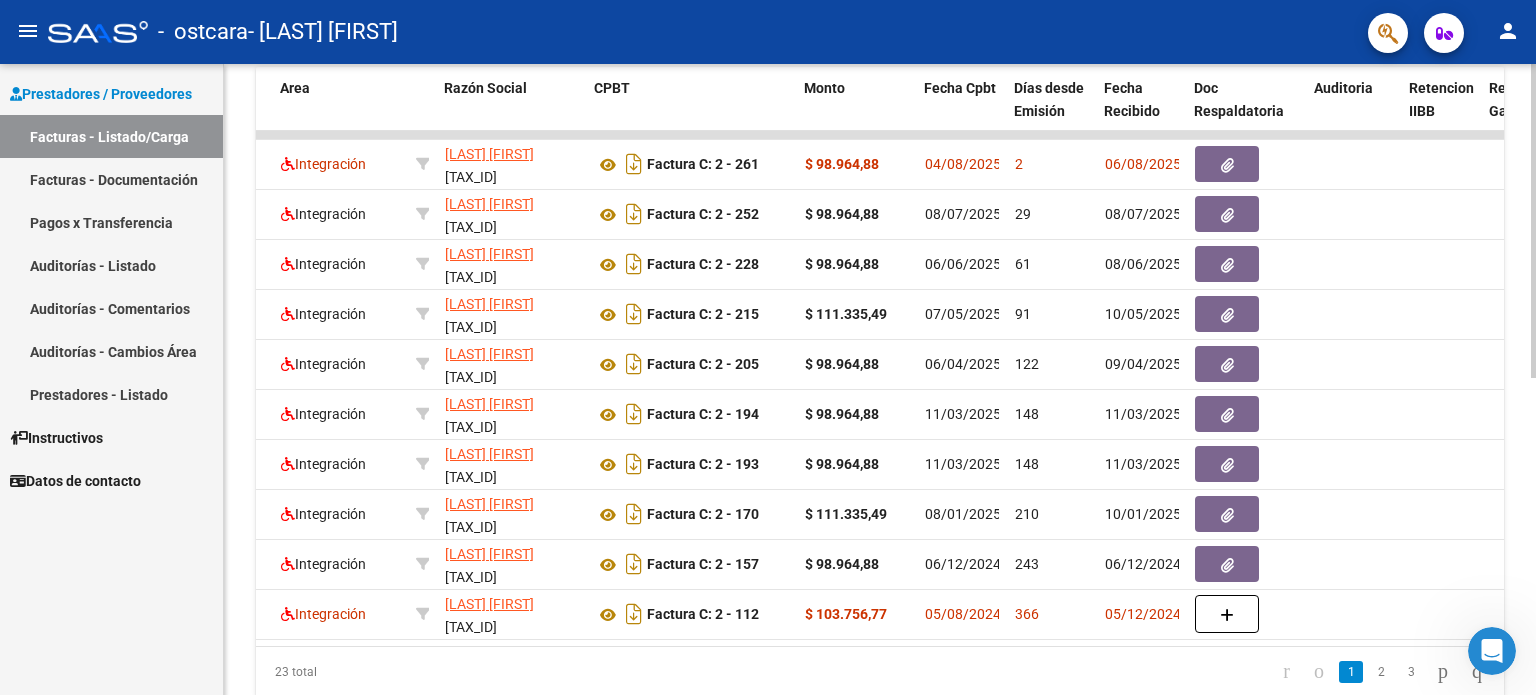 click 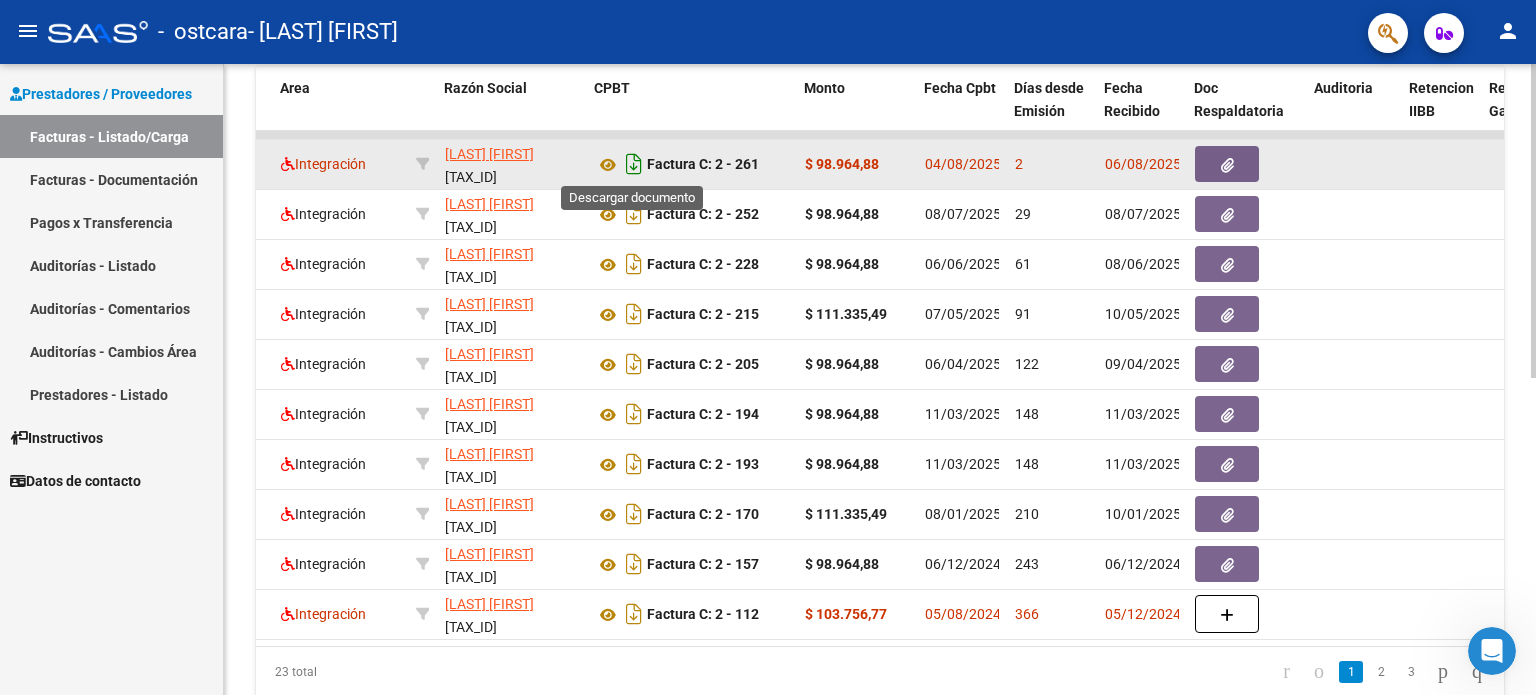 click 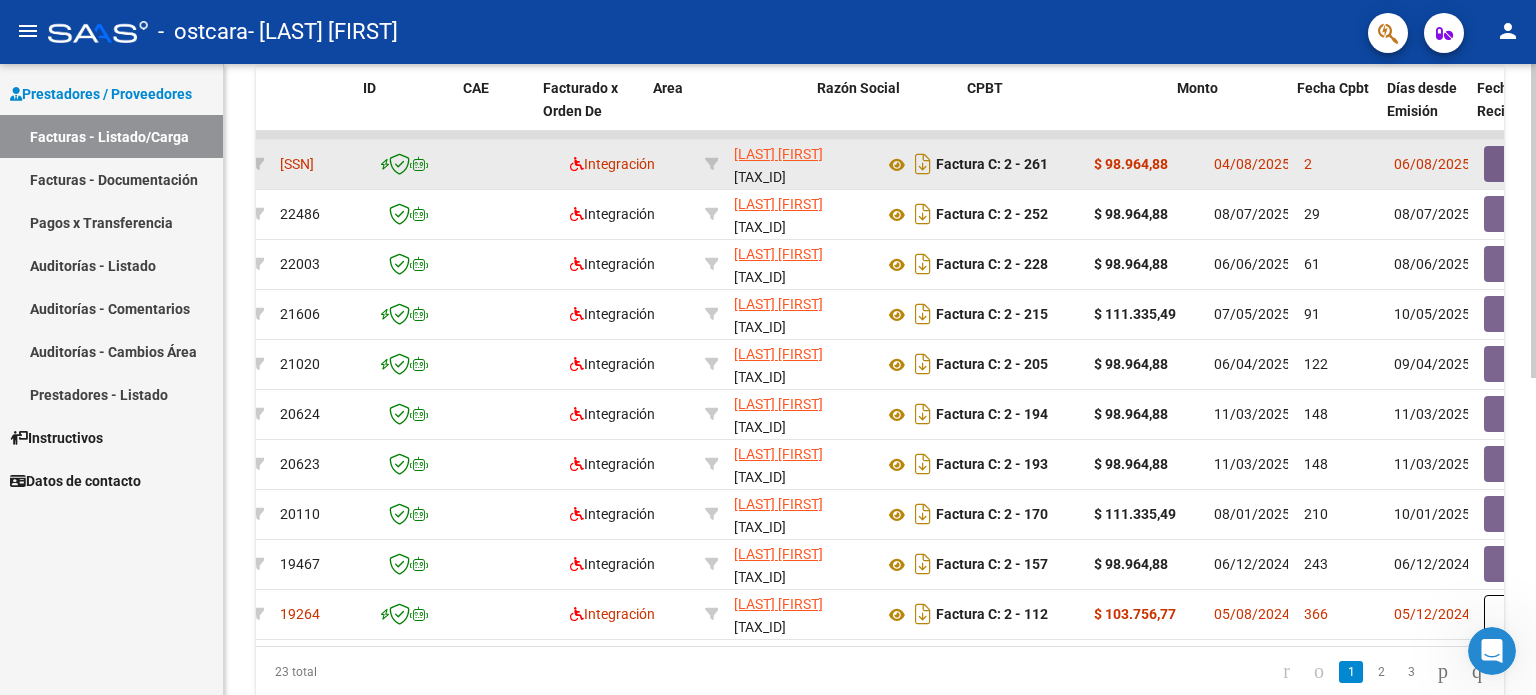 scroll, scrollTop: 0, scrollLeft: 0, axis: both 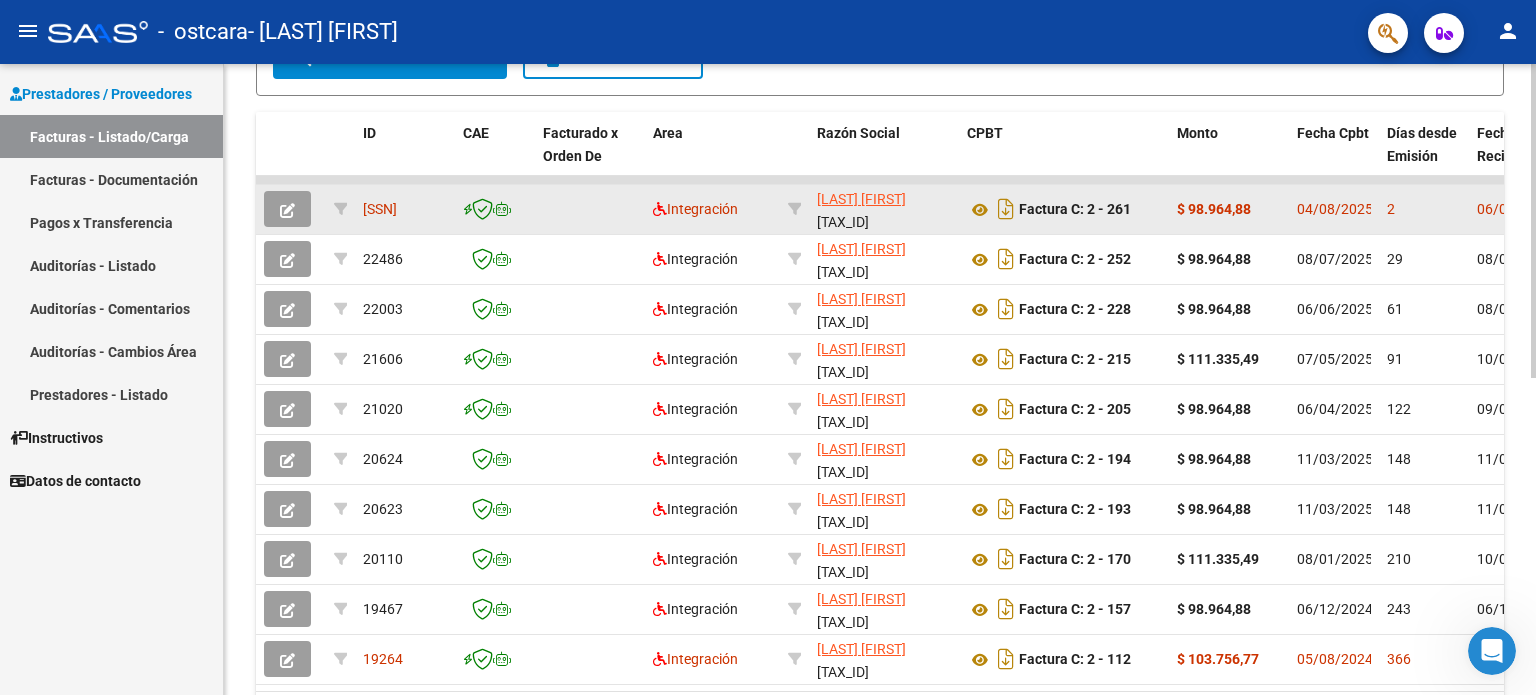 click 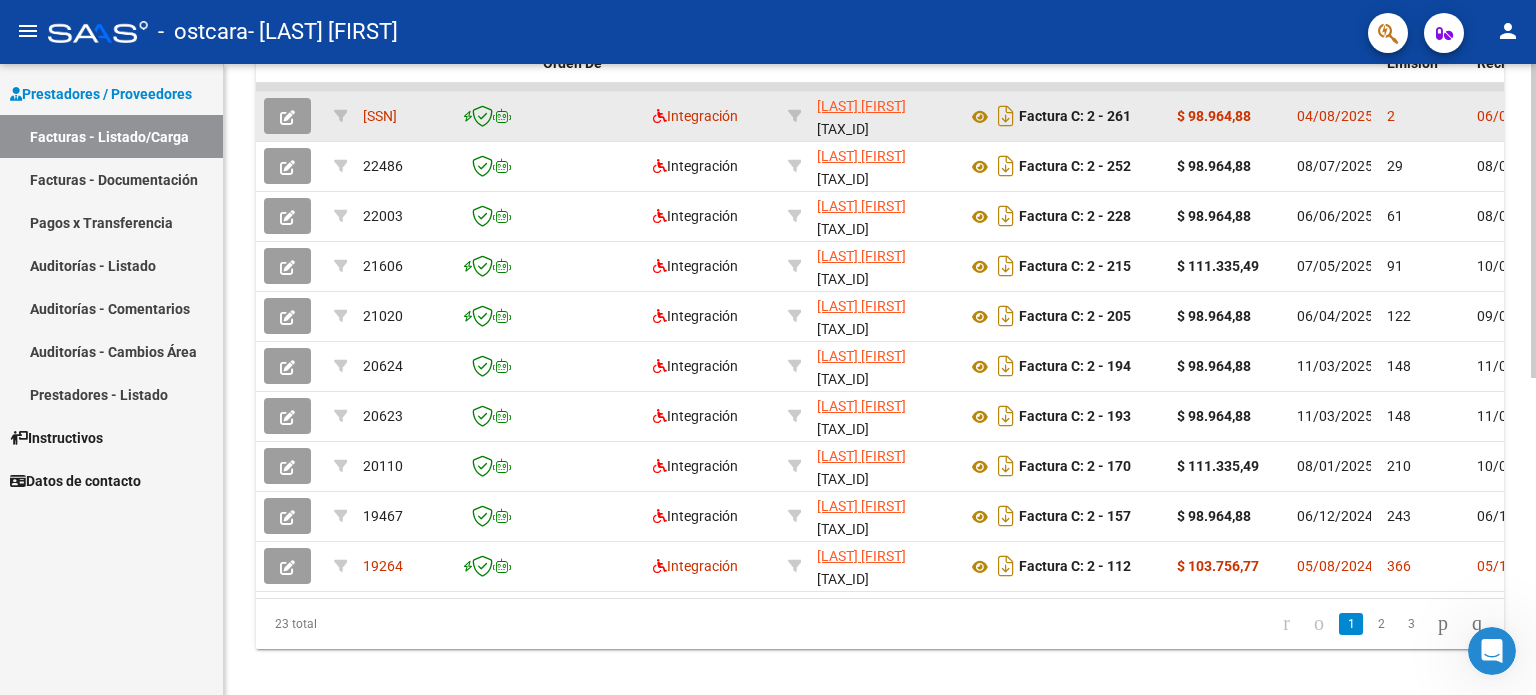 scroll, scrollTop: 638, scrollLeft: 0, axis: vertical 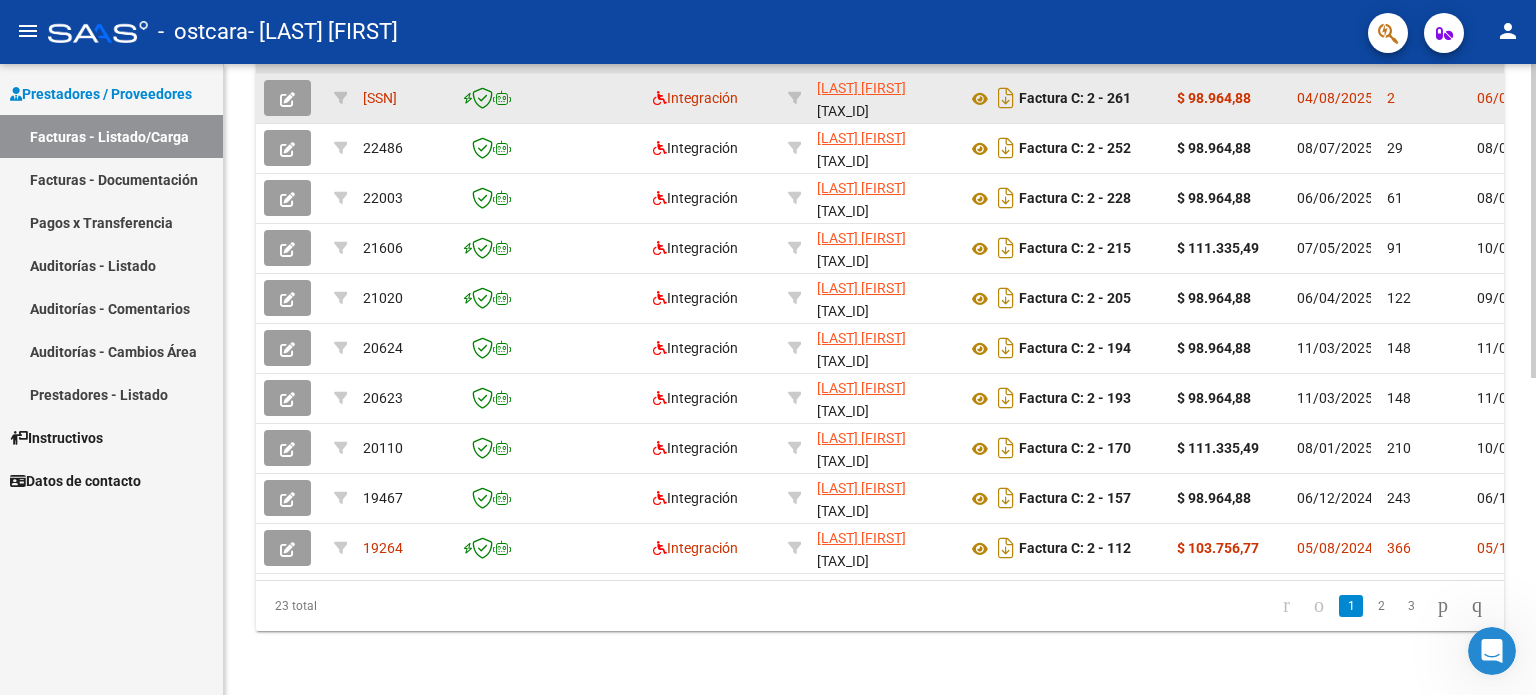 click 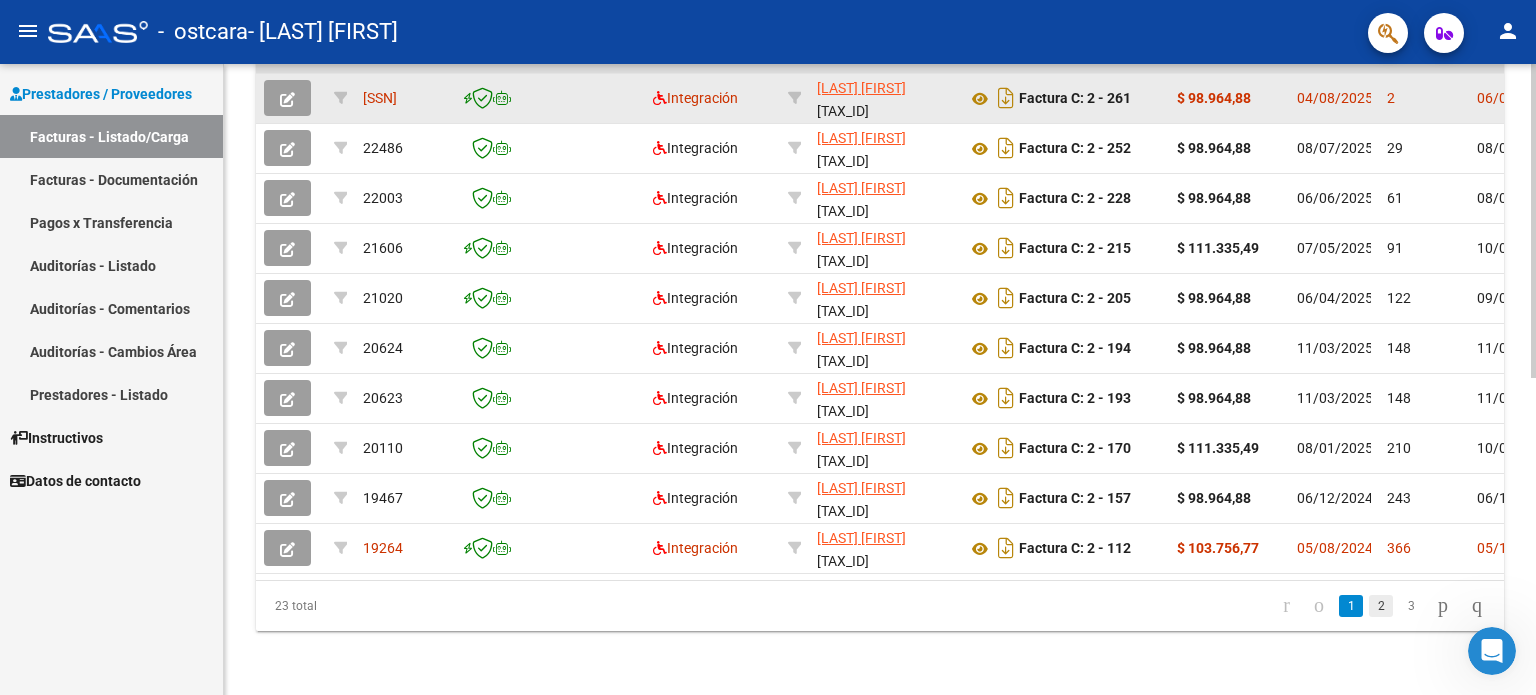 click on "2" 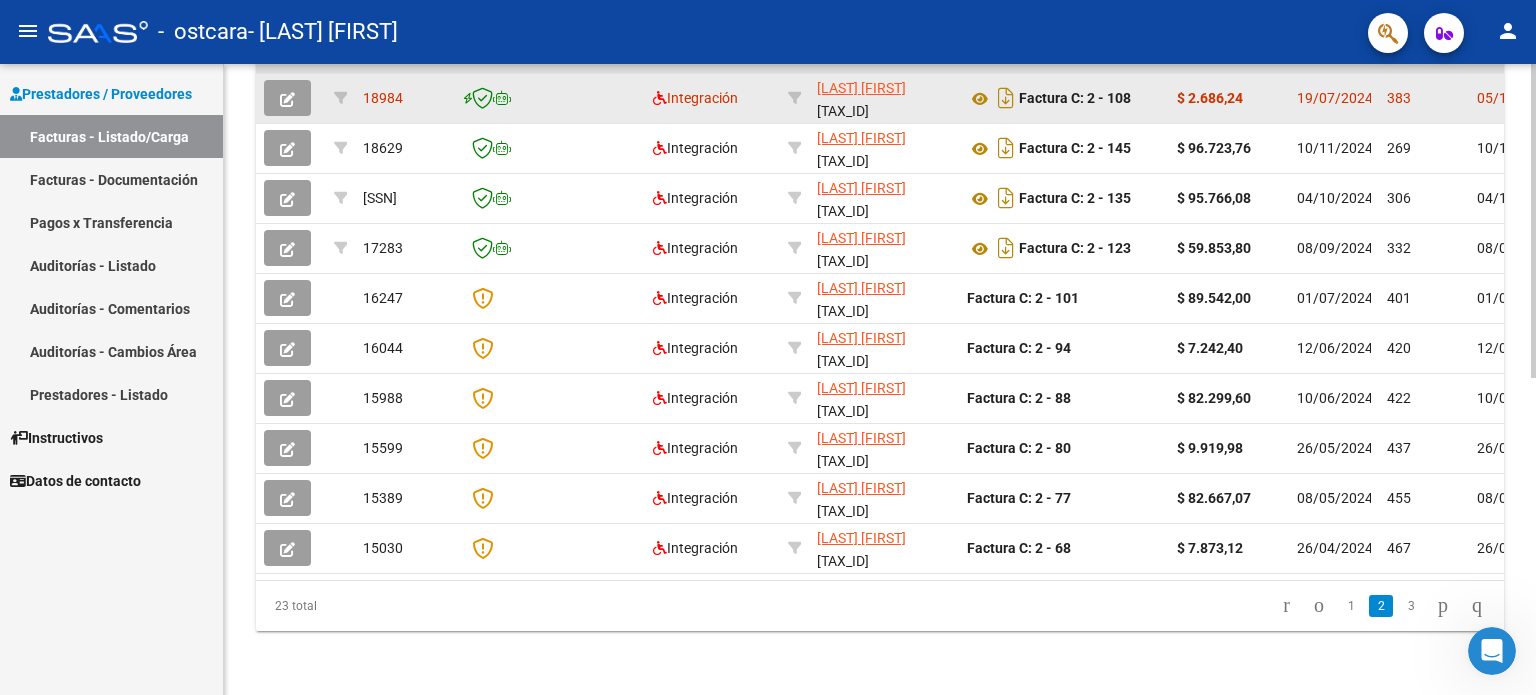 scroll, scrollTop: 638, scrollLeft: 0, axis: vertical 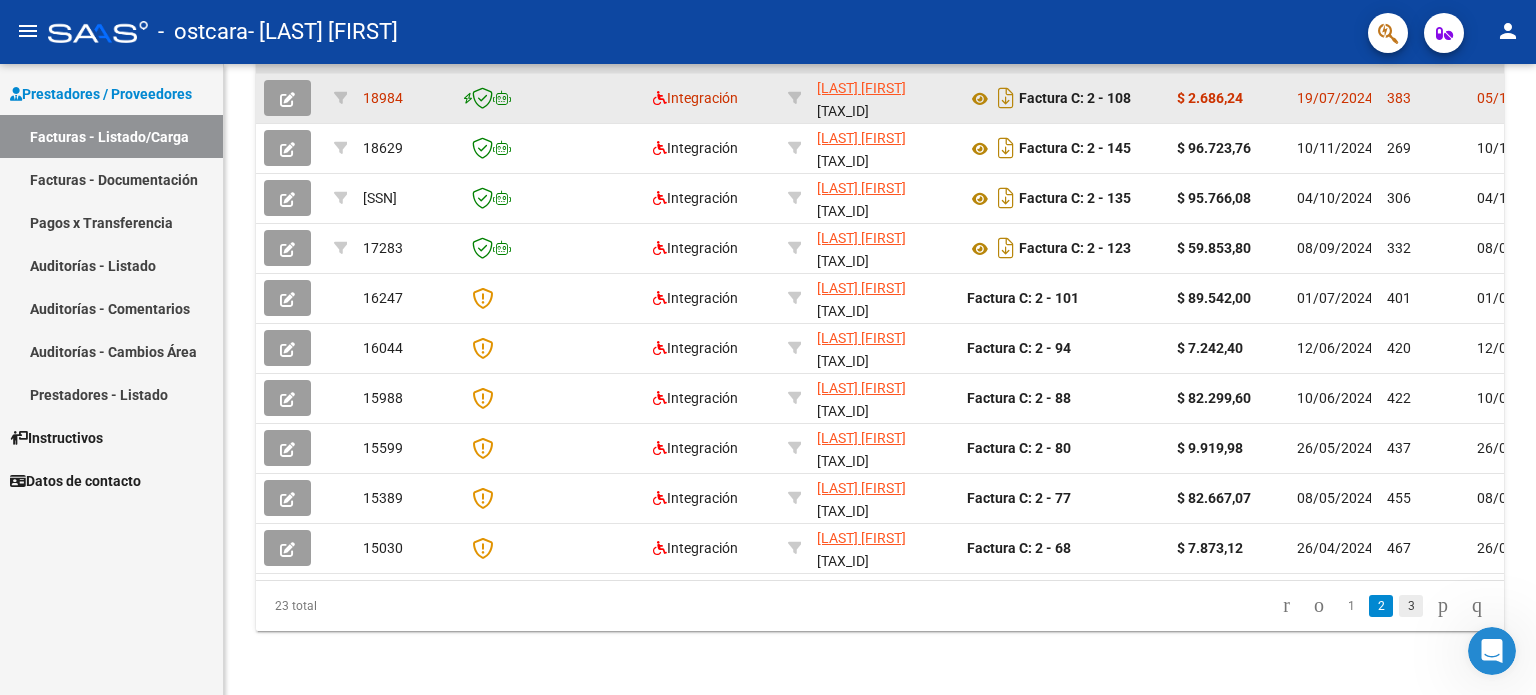 click on "3" 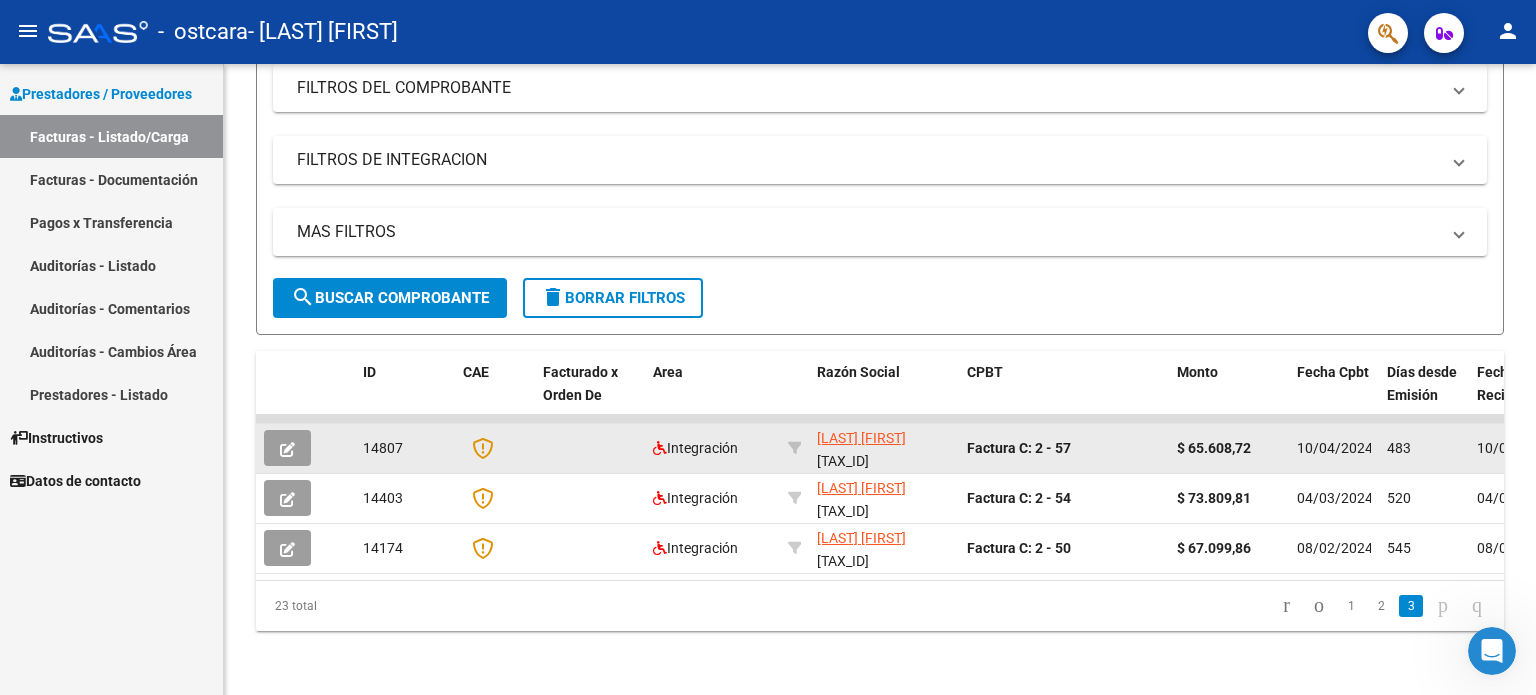 scroll, scrollTop: 288, scrollLeft: 0, axis: vertical 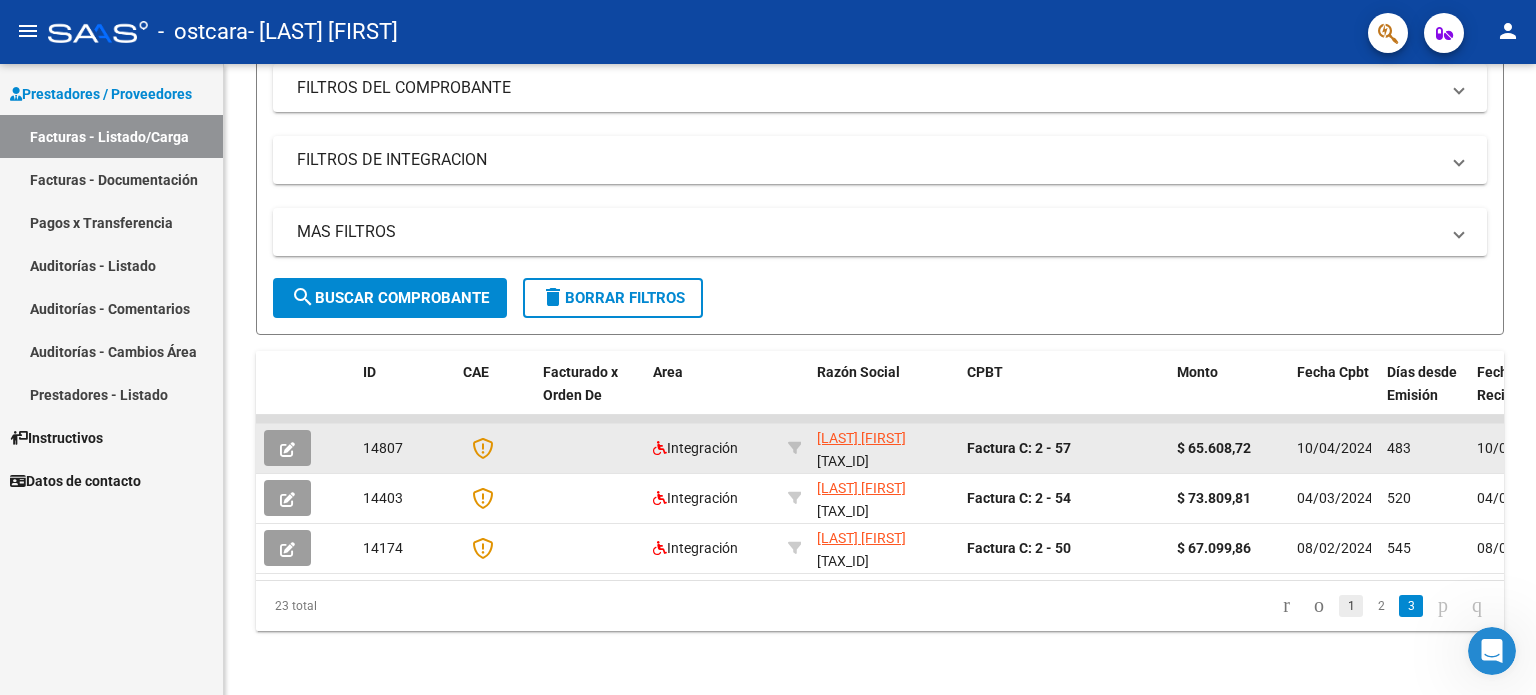 click on "1" 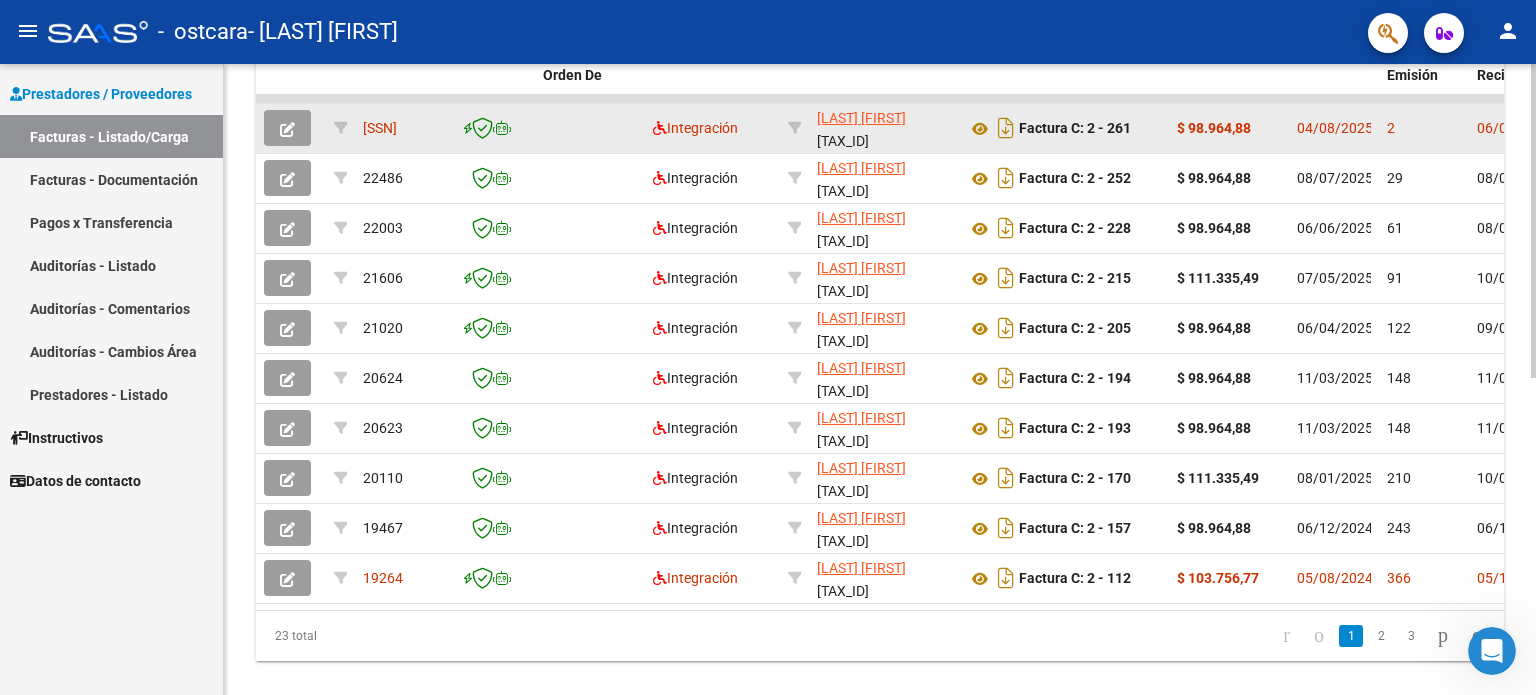 scroll, scrollTop: 604, scrollLeft: 0, axis: vertical 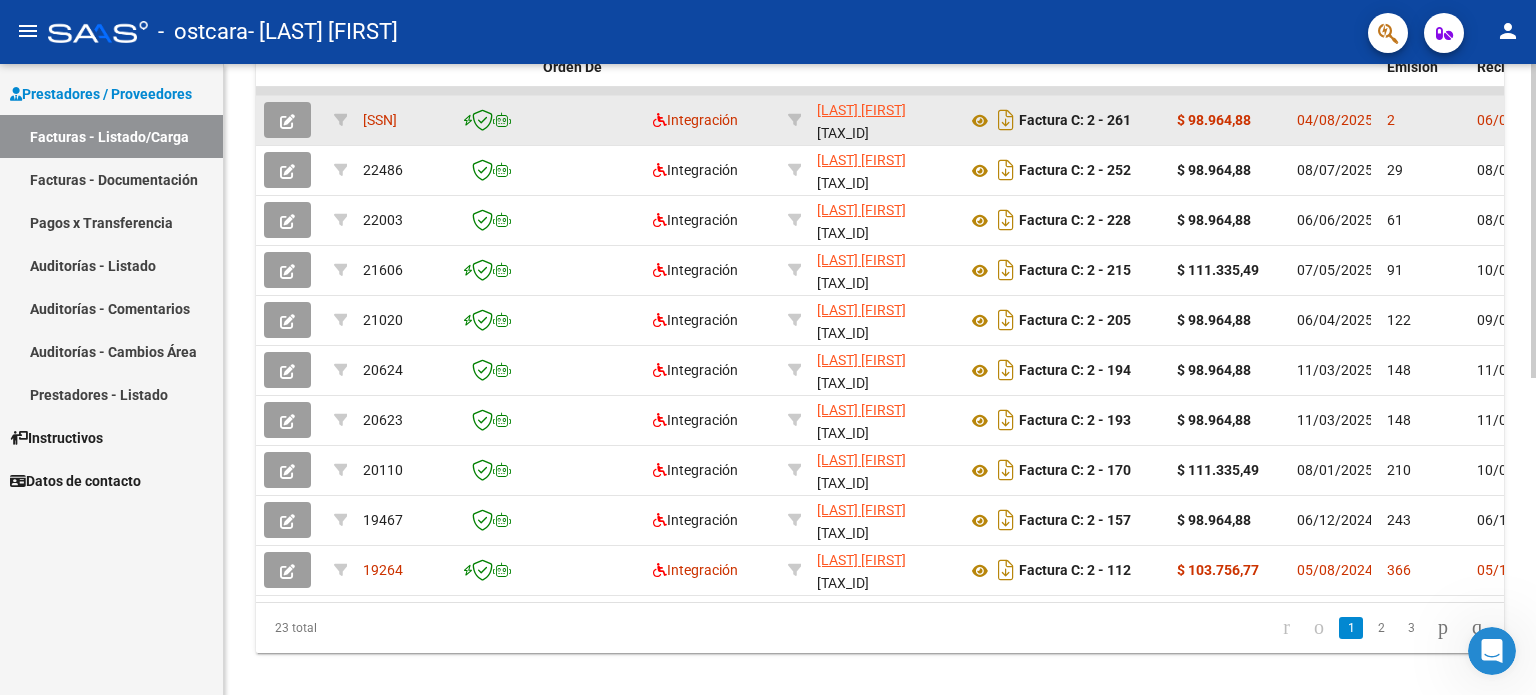 click 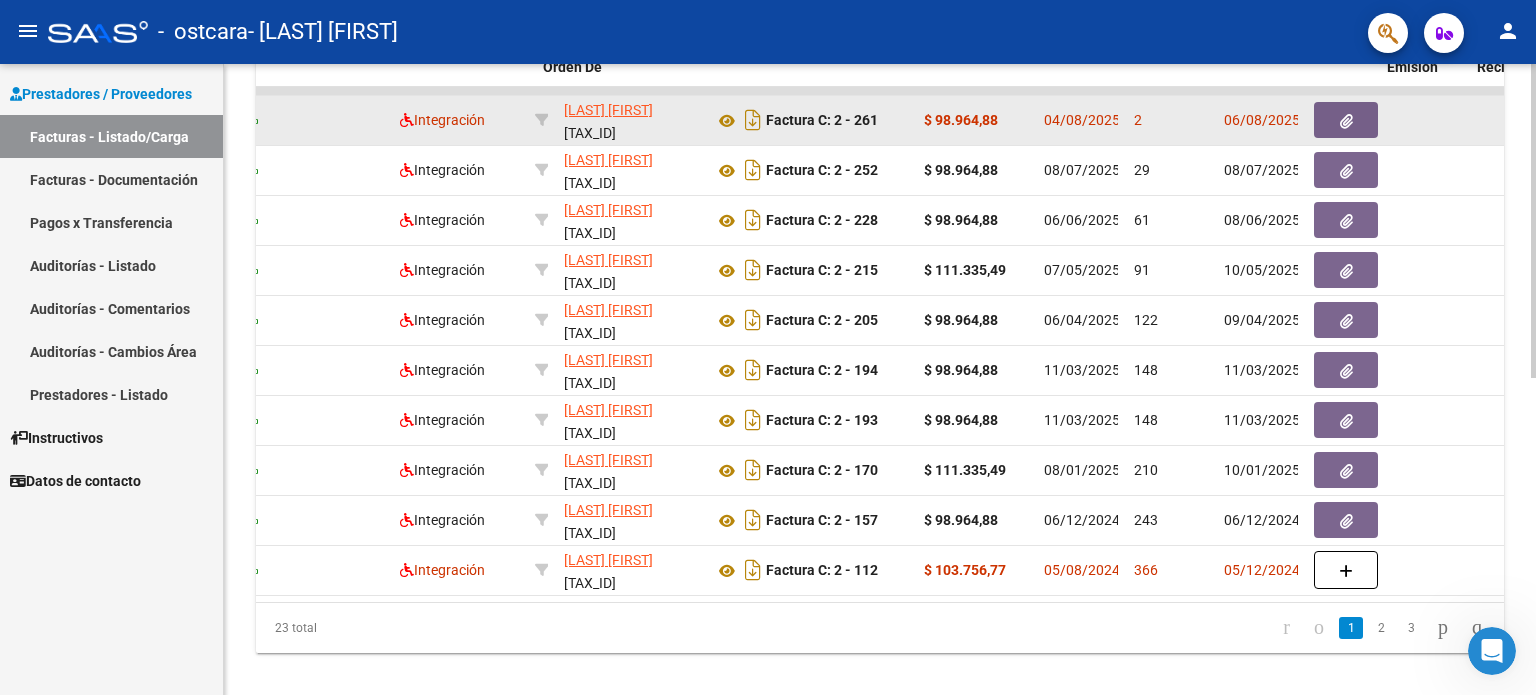 scroll, scrollTop: 0, scrollLeft: 0, axis: both 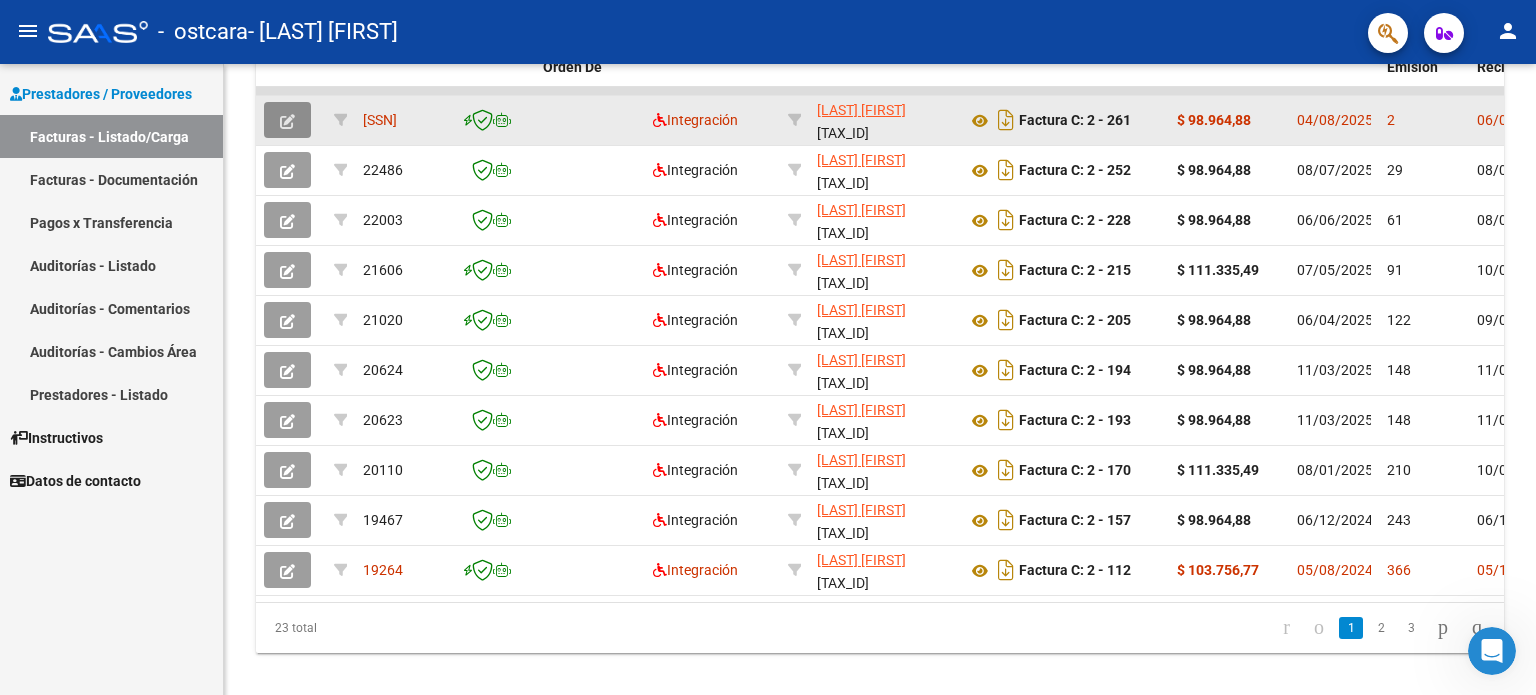 click 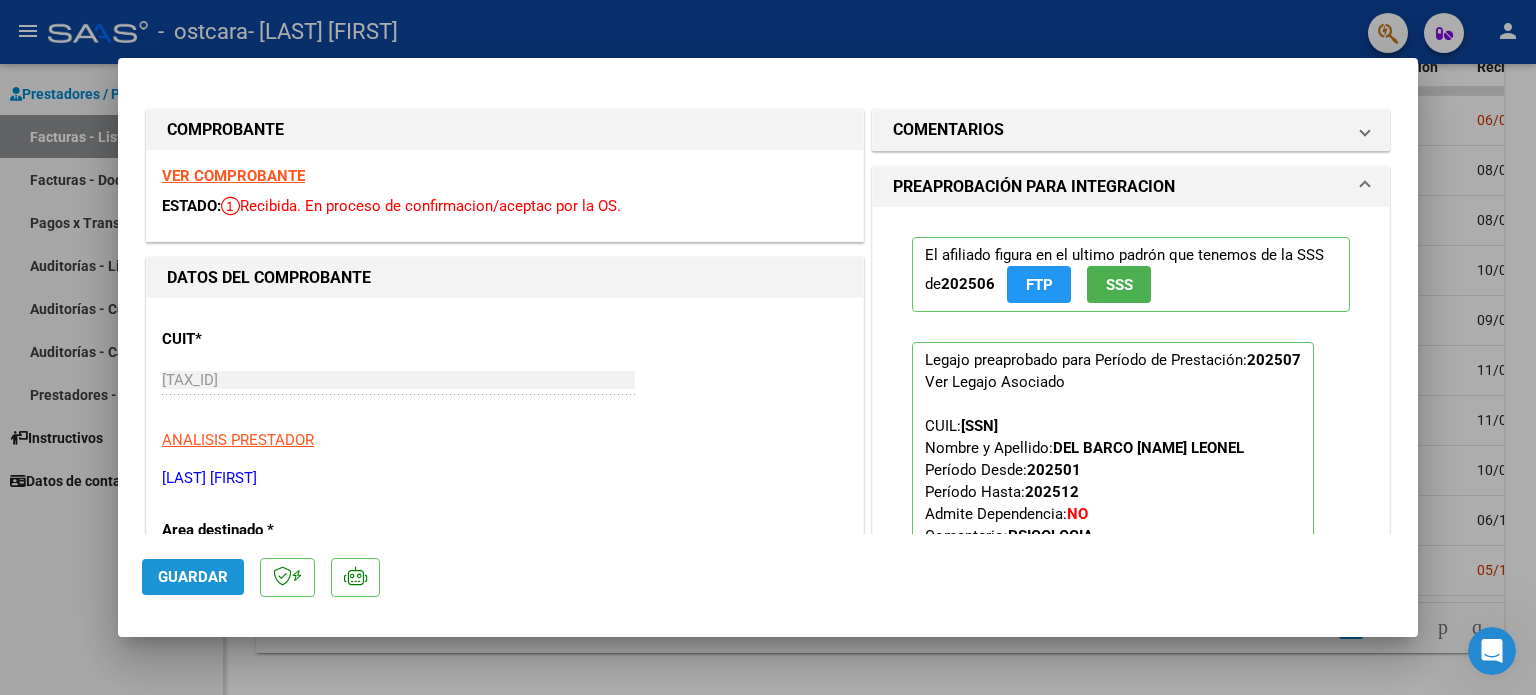 click on "Guardar" 